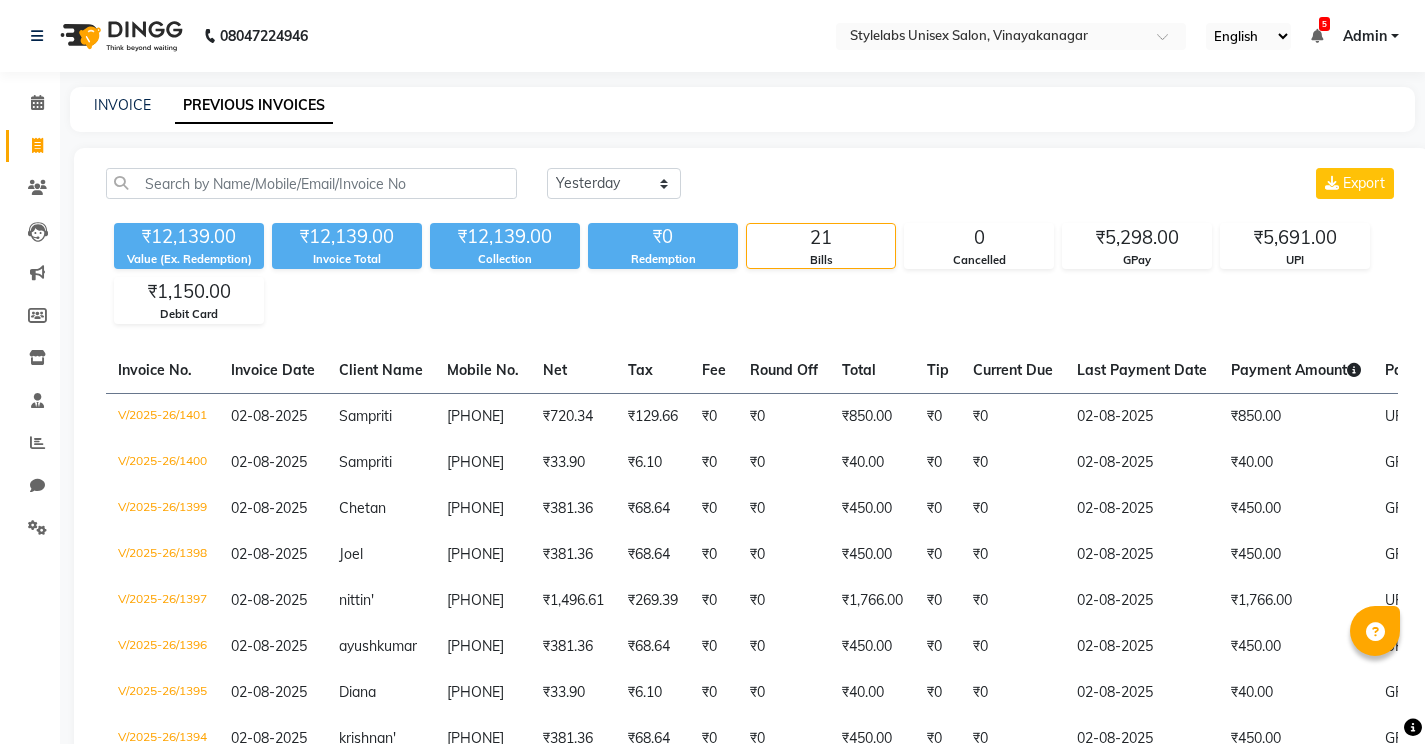 select on "yesterday" 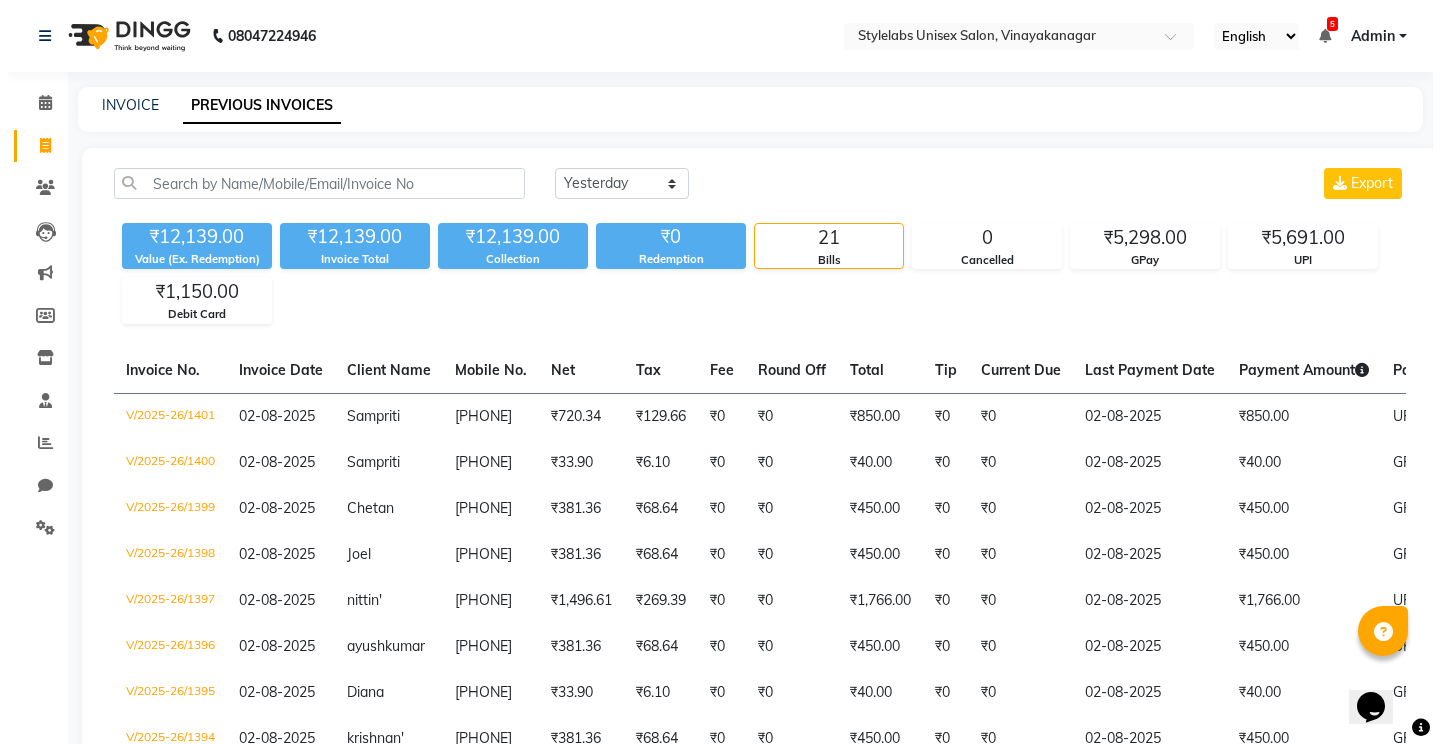 scroll, scrollTop: 0, scrollLeft: 0, axis: both 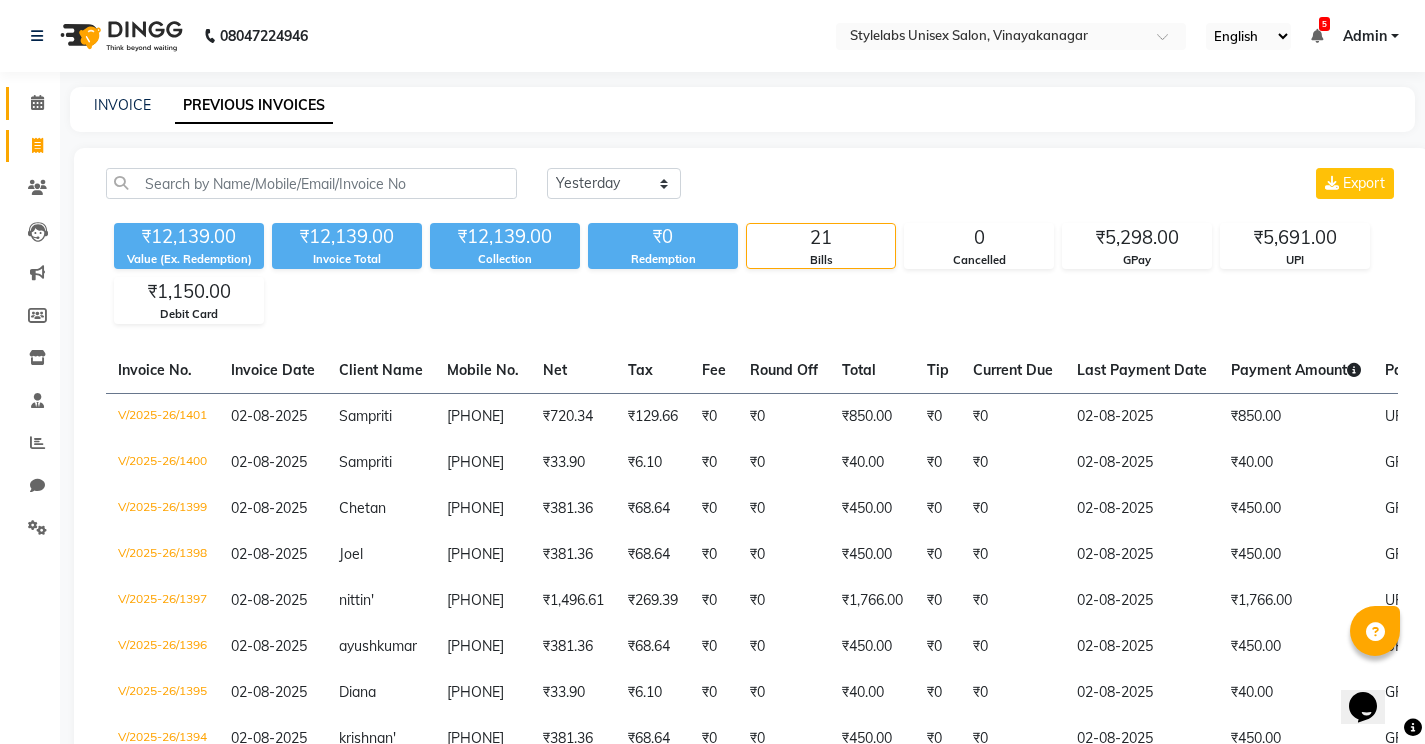 click 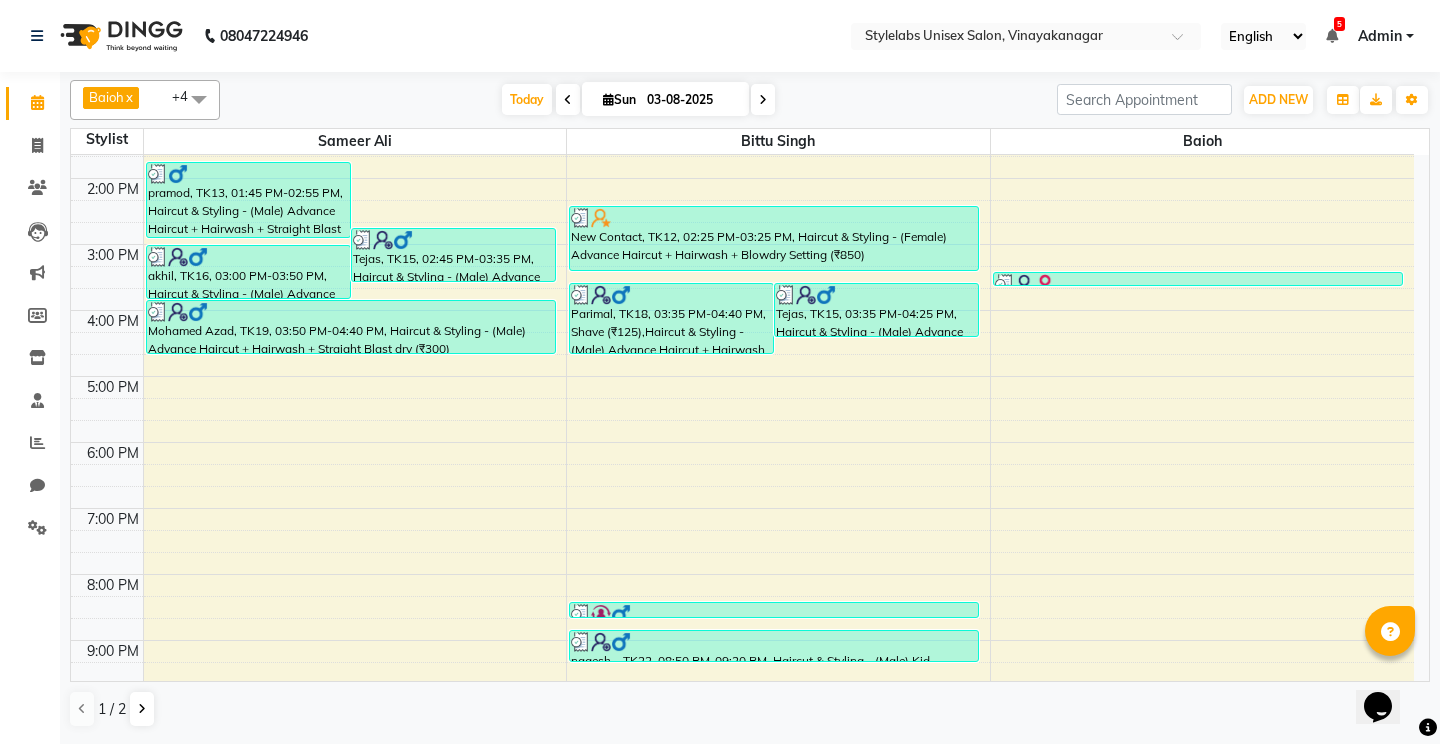 scroll, scrollTop: 463, scrollLeft: 0, axis: vertical 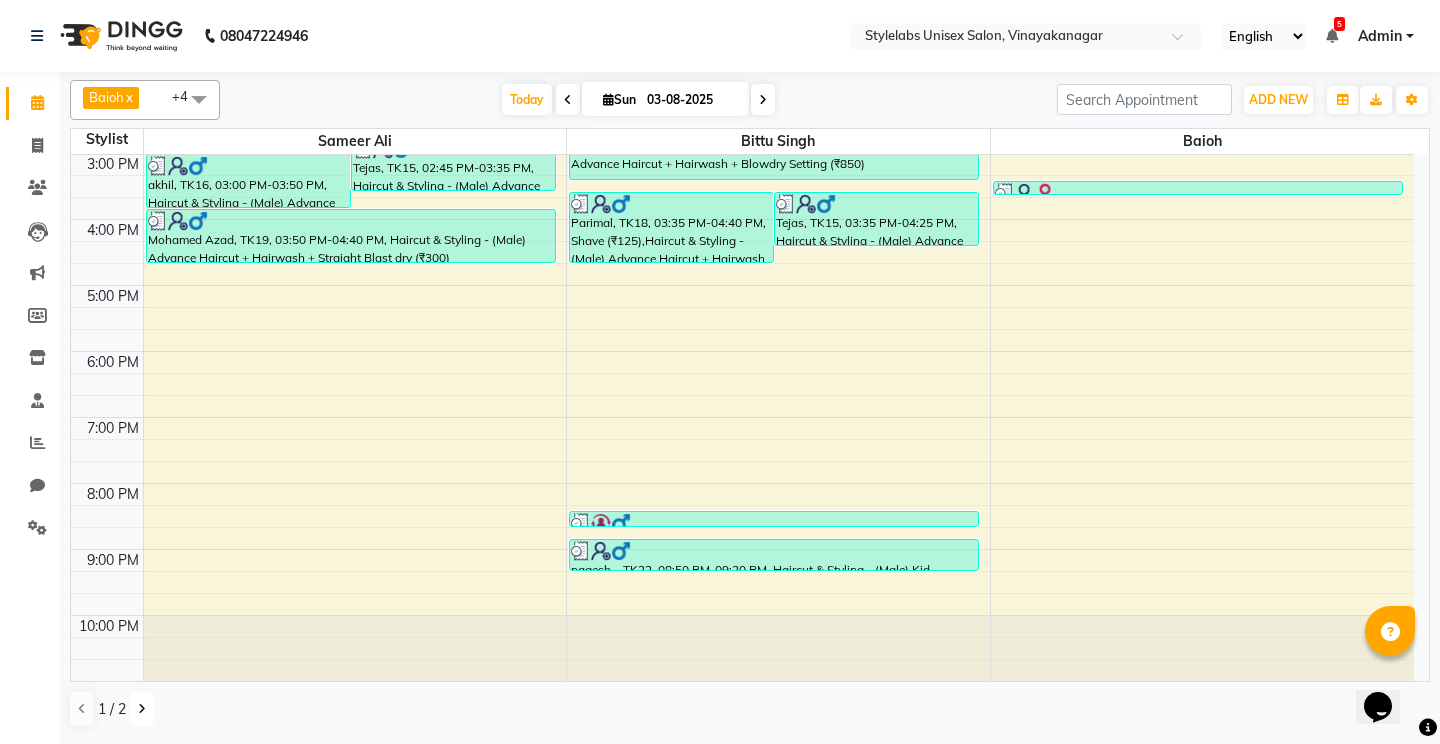click at bounding box center [142, 709] 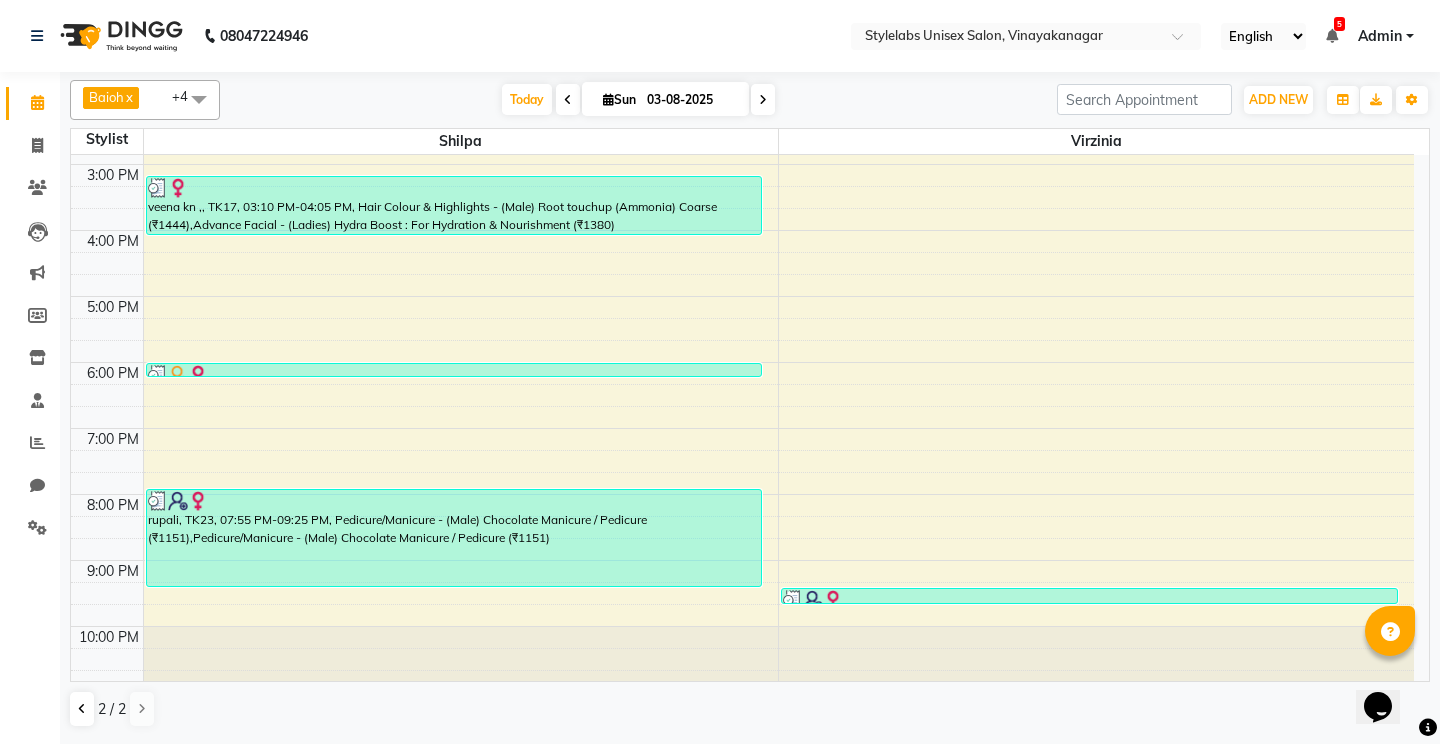 scroll, scrollTop: 463, scrollLeft: 0, axis: vertical 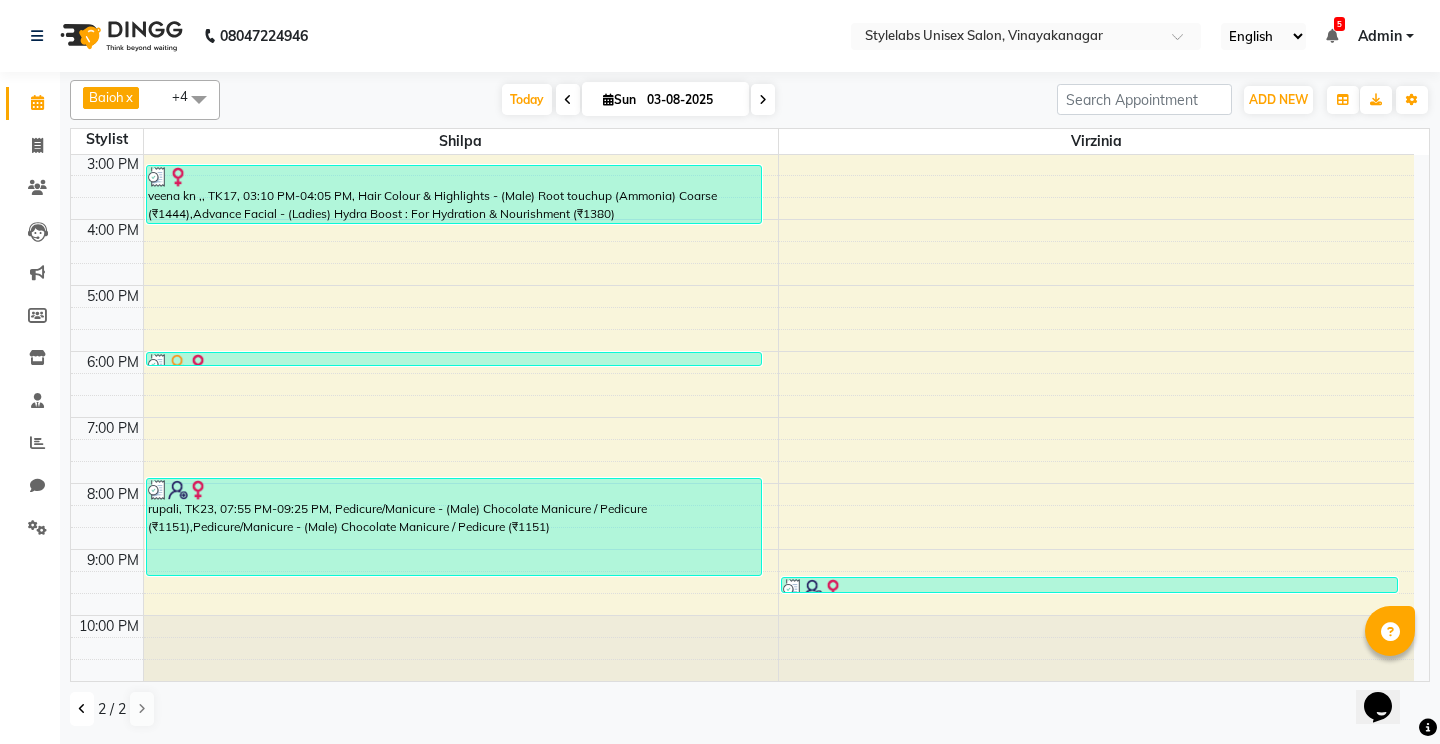 click at bounding box center [82, 709] 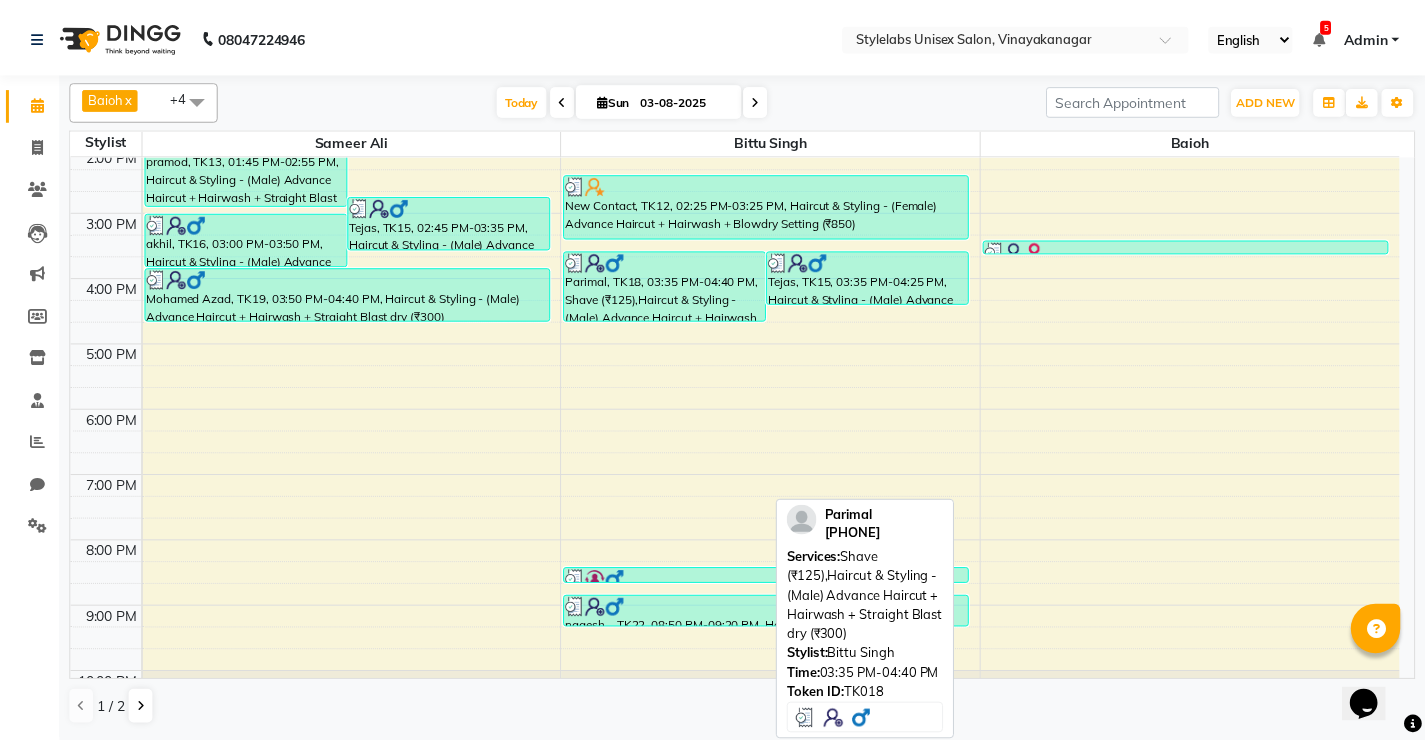 scroll, scrollTop: 463, scrollLeft: 0, axis: vertical 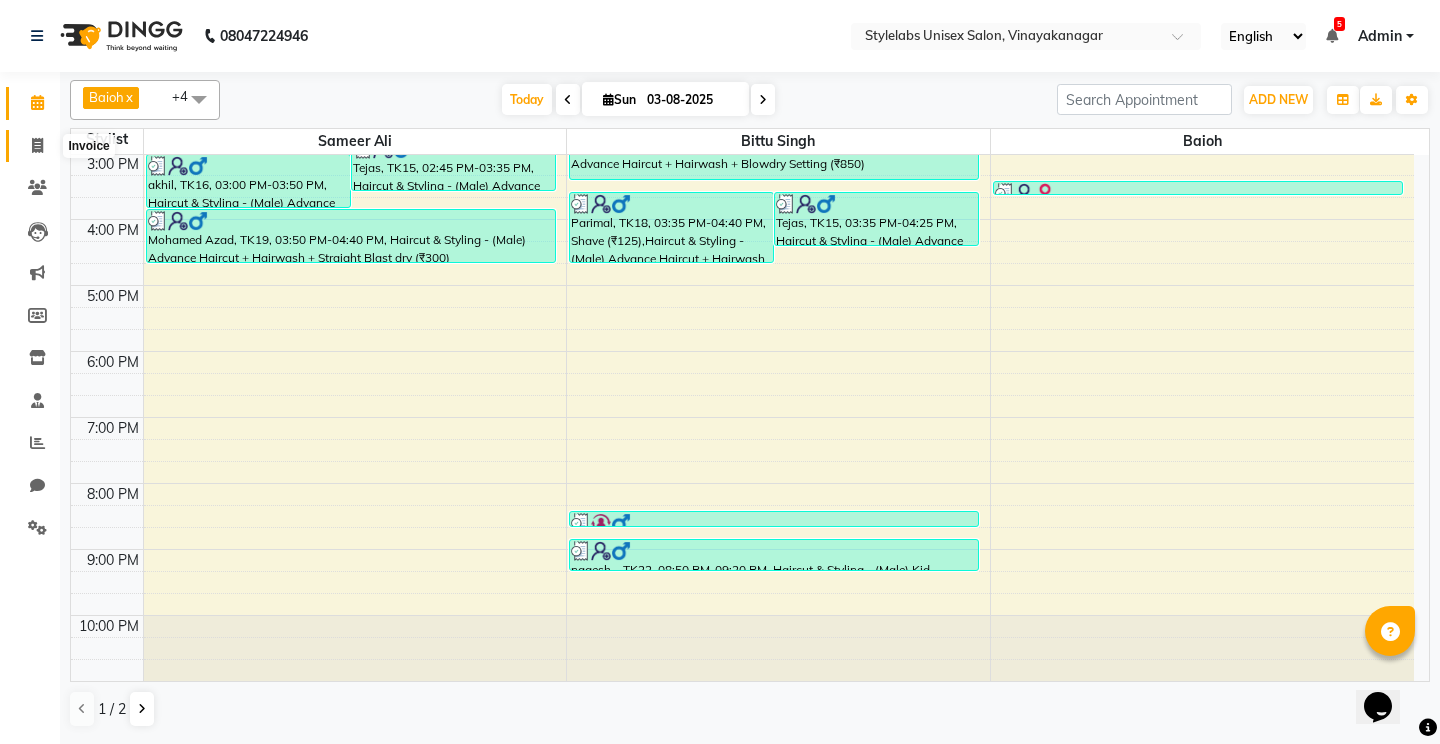 click 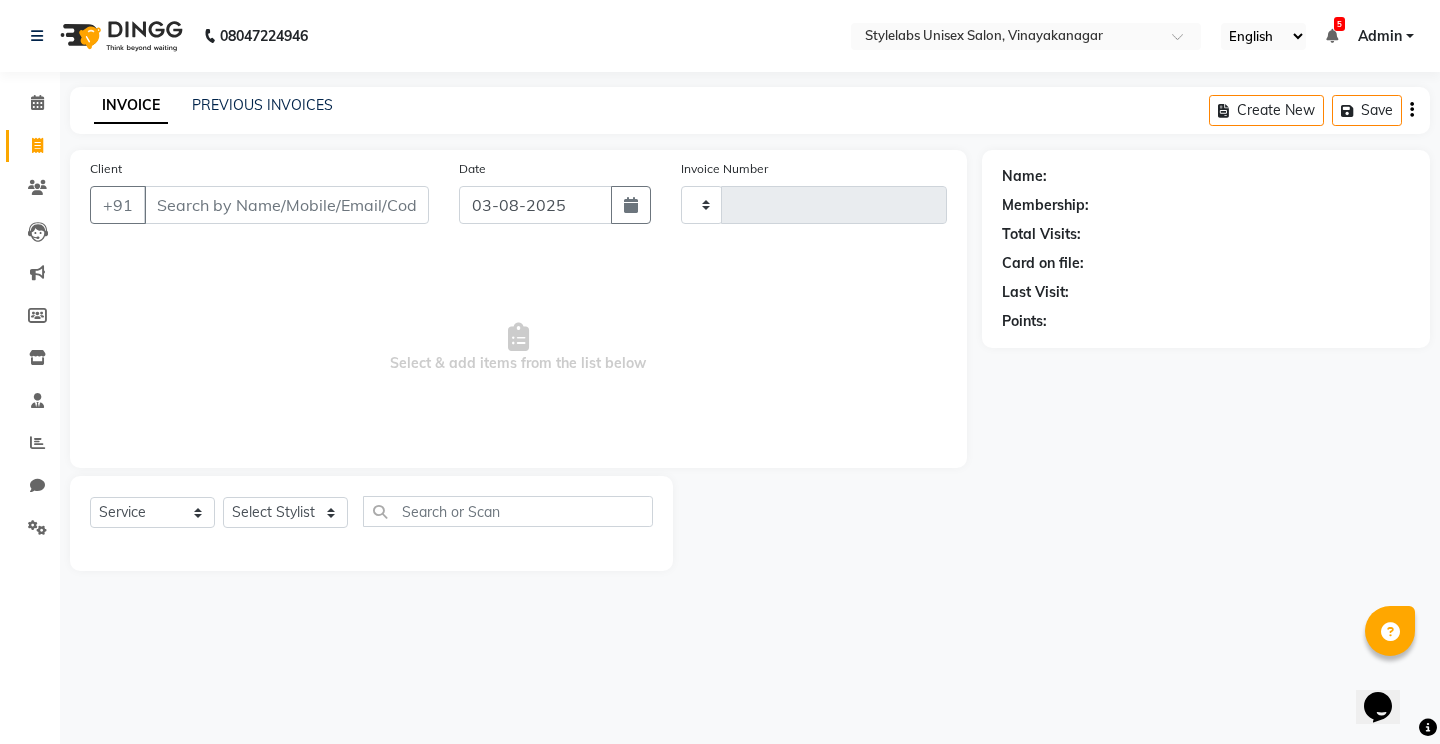 type on "1424" 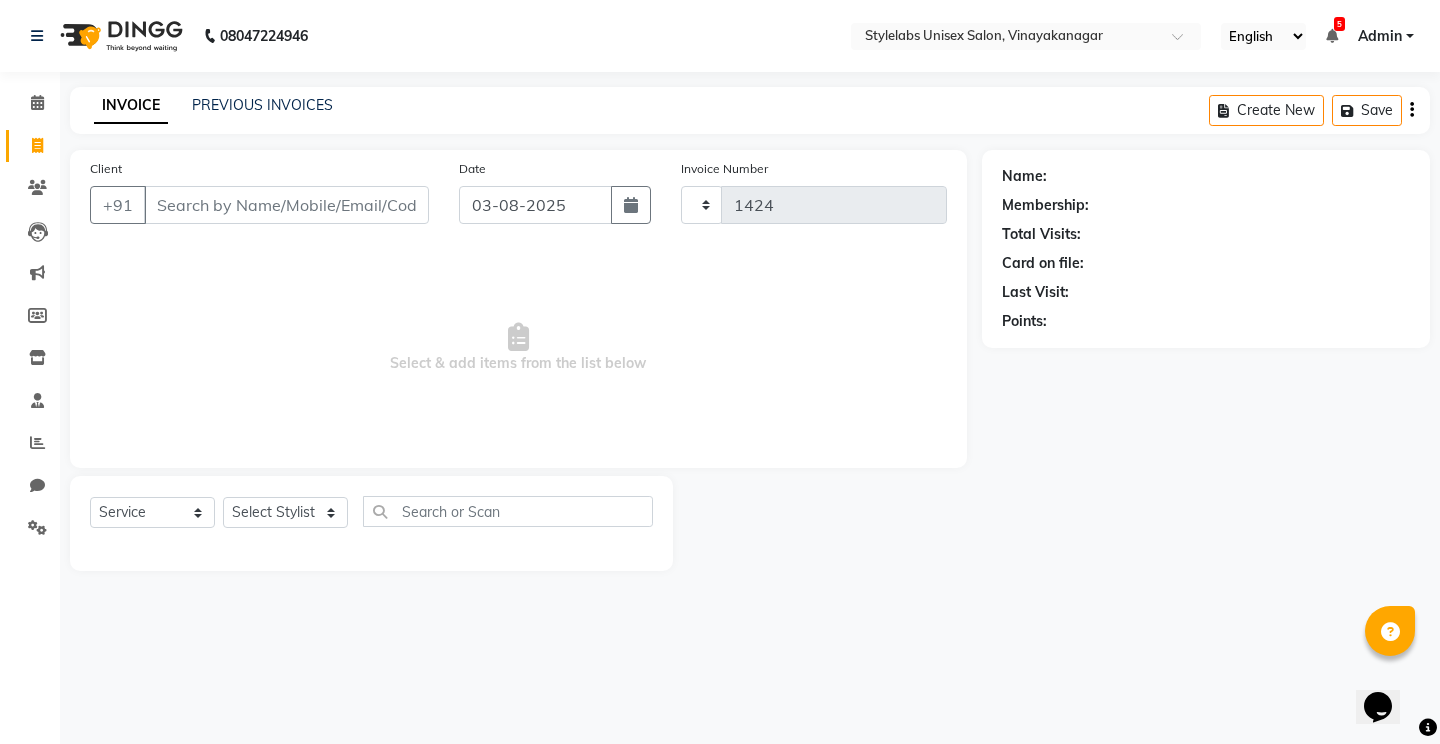select on "6674" 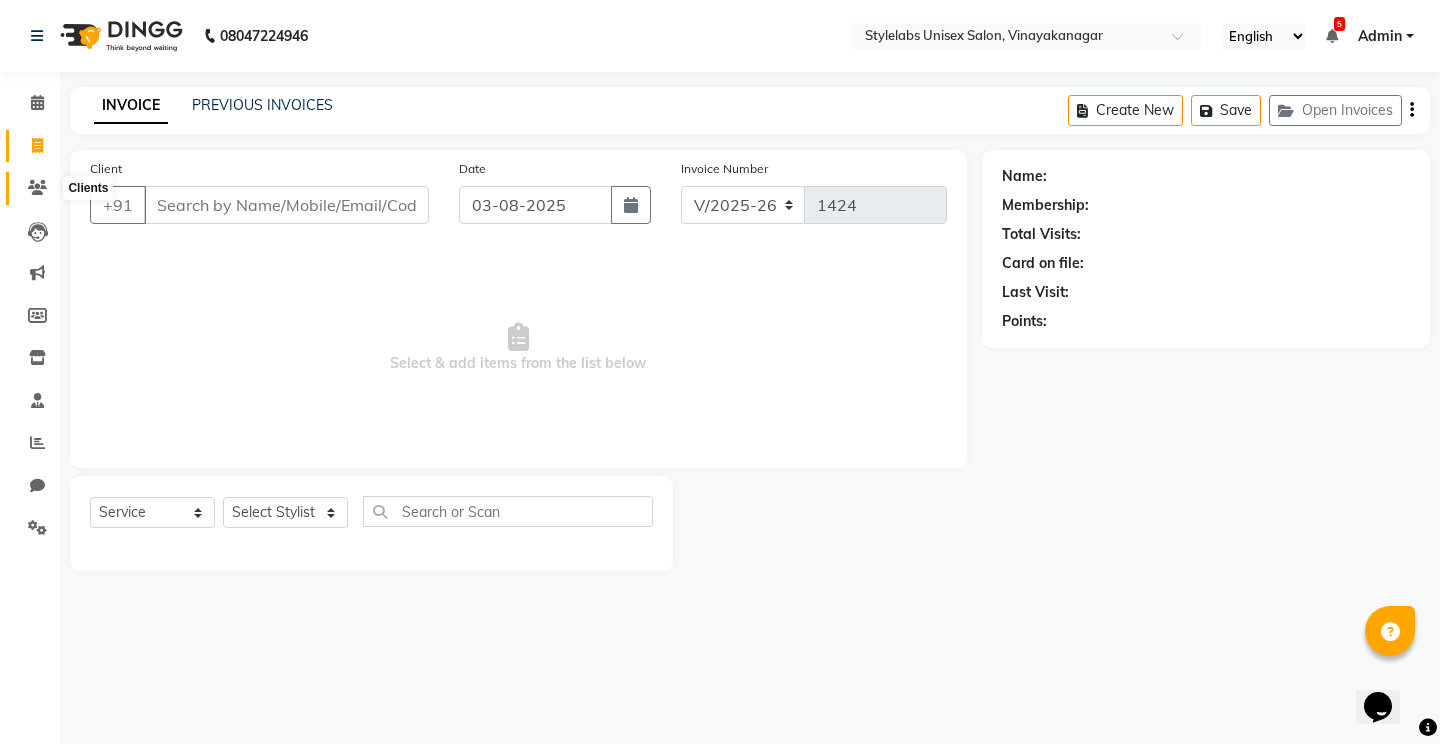 click 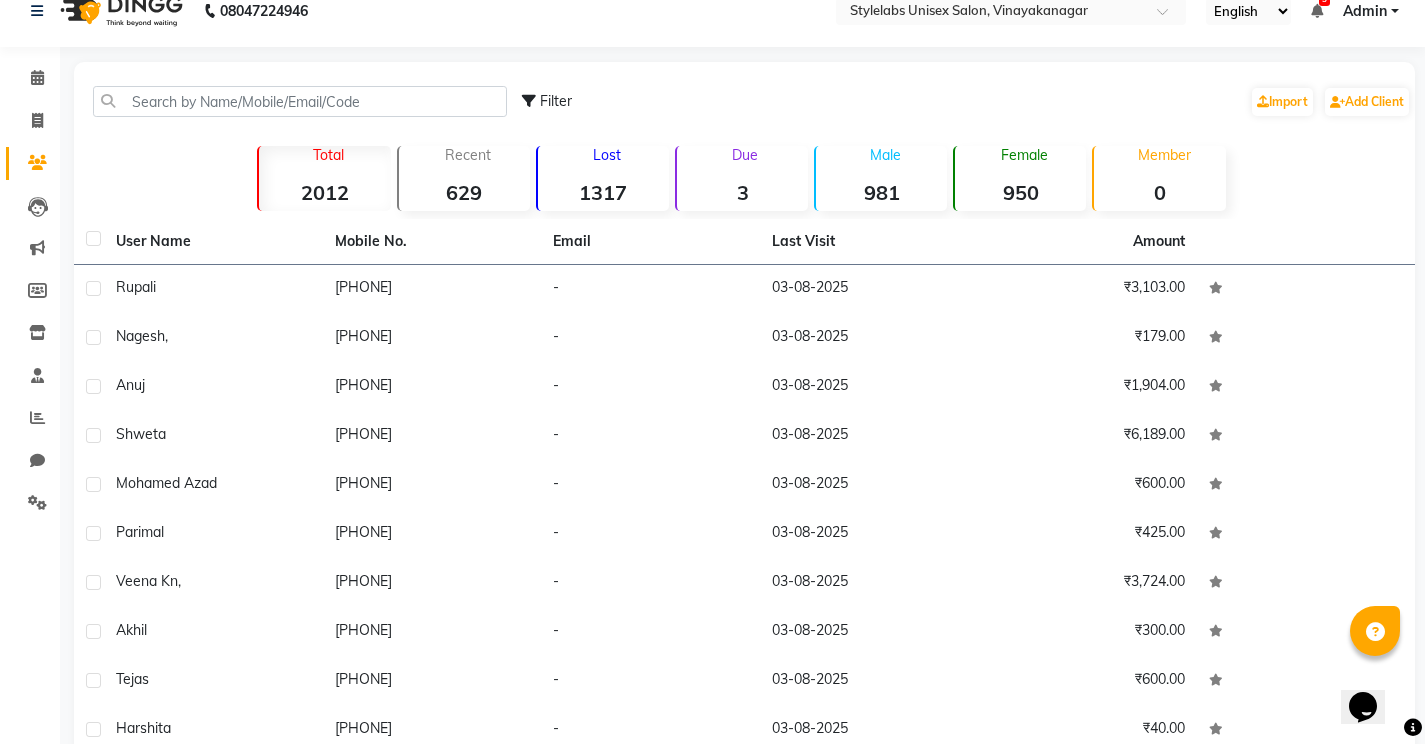 scroll, scrollTop: 0, scrollLeft: 0, axis: both 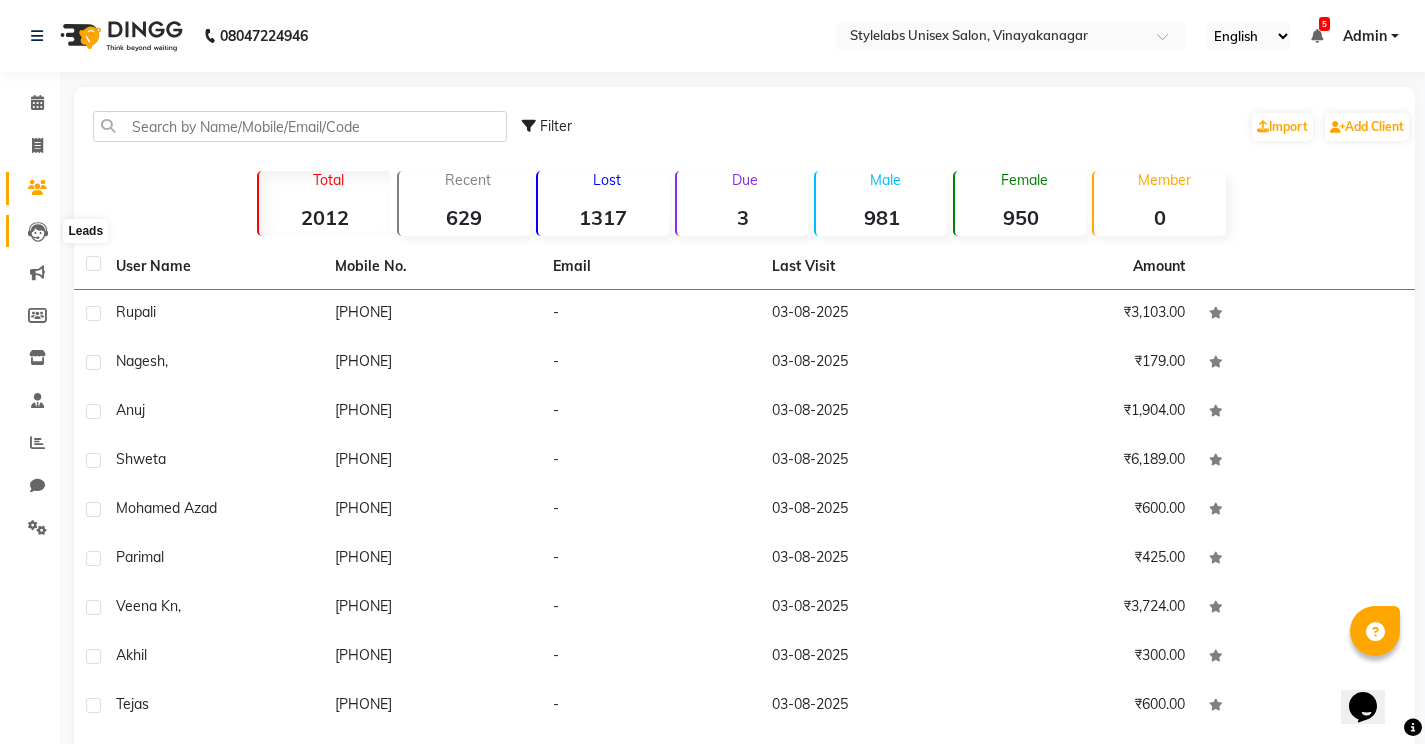 click 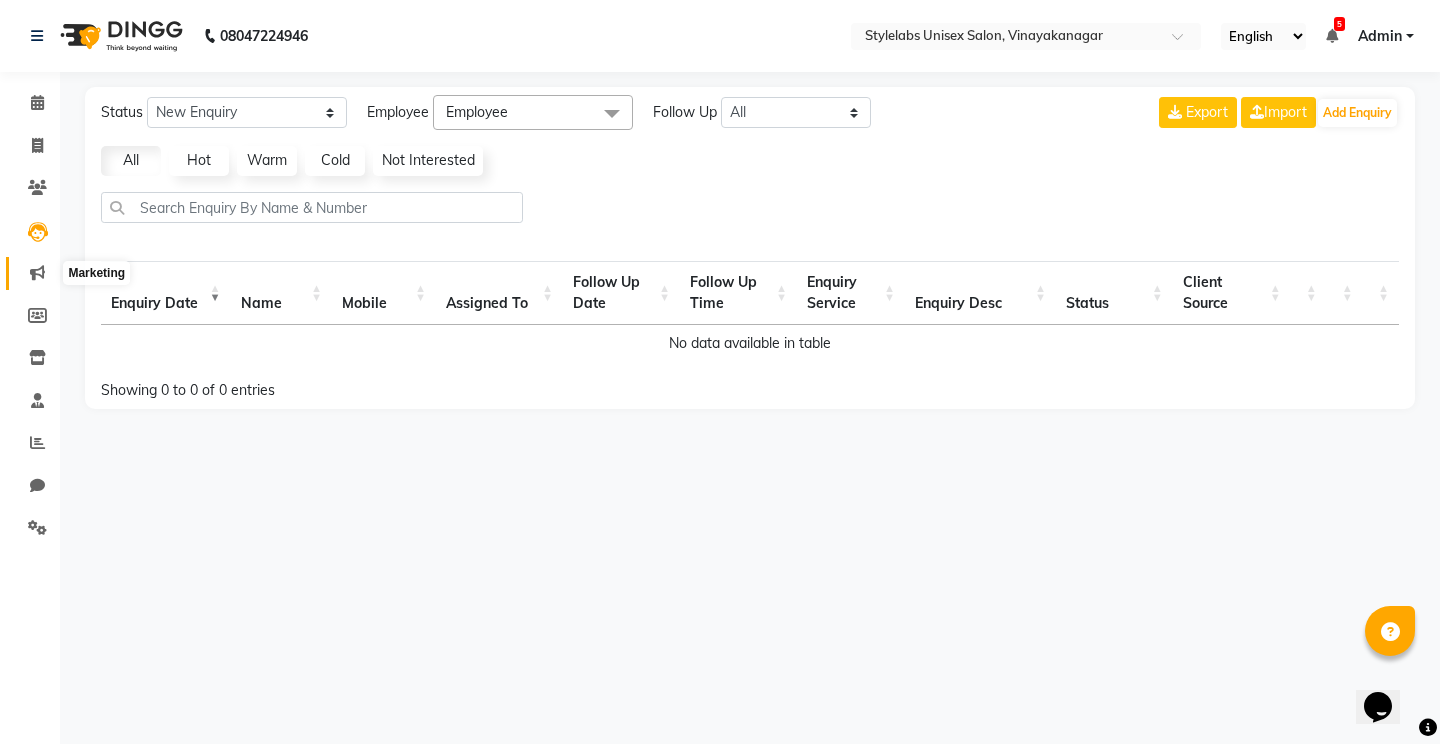 click 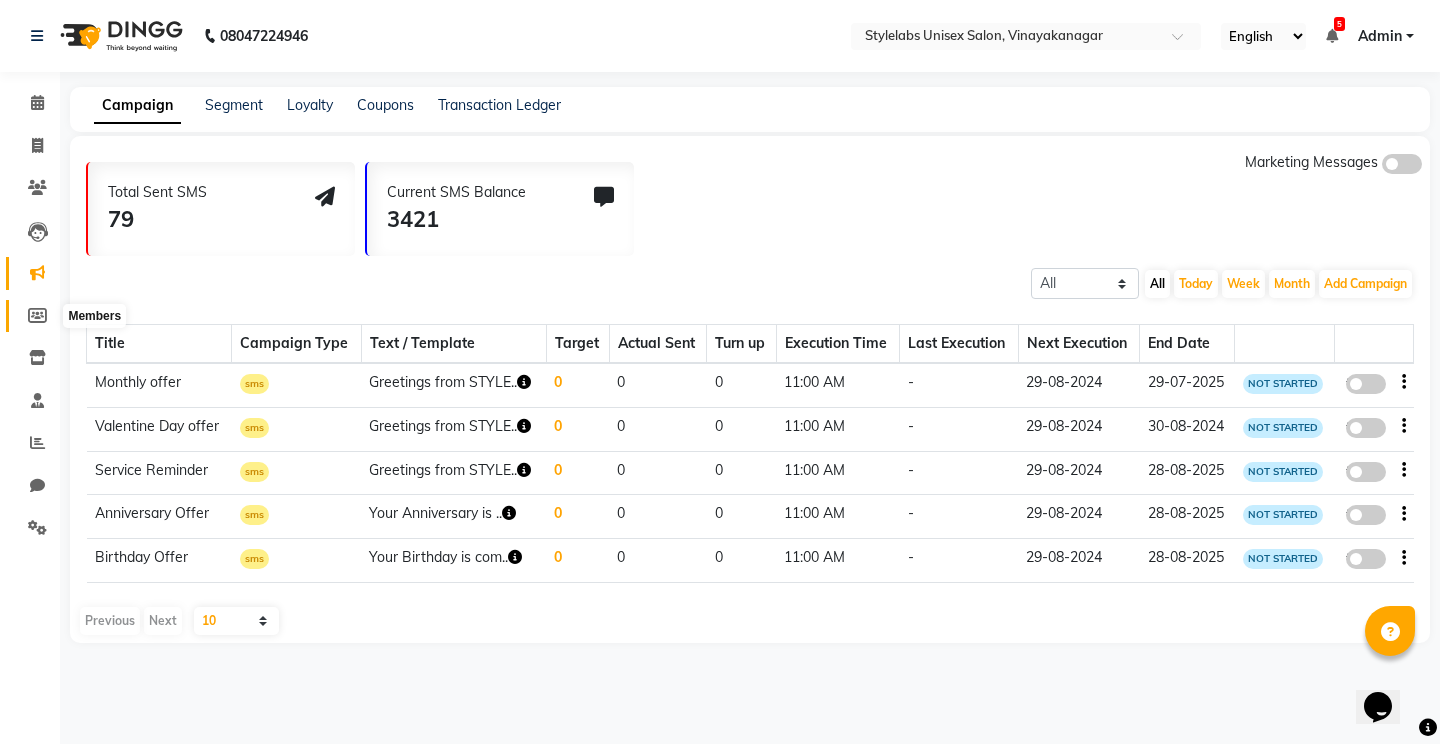 click 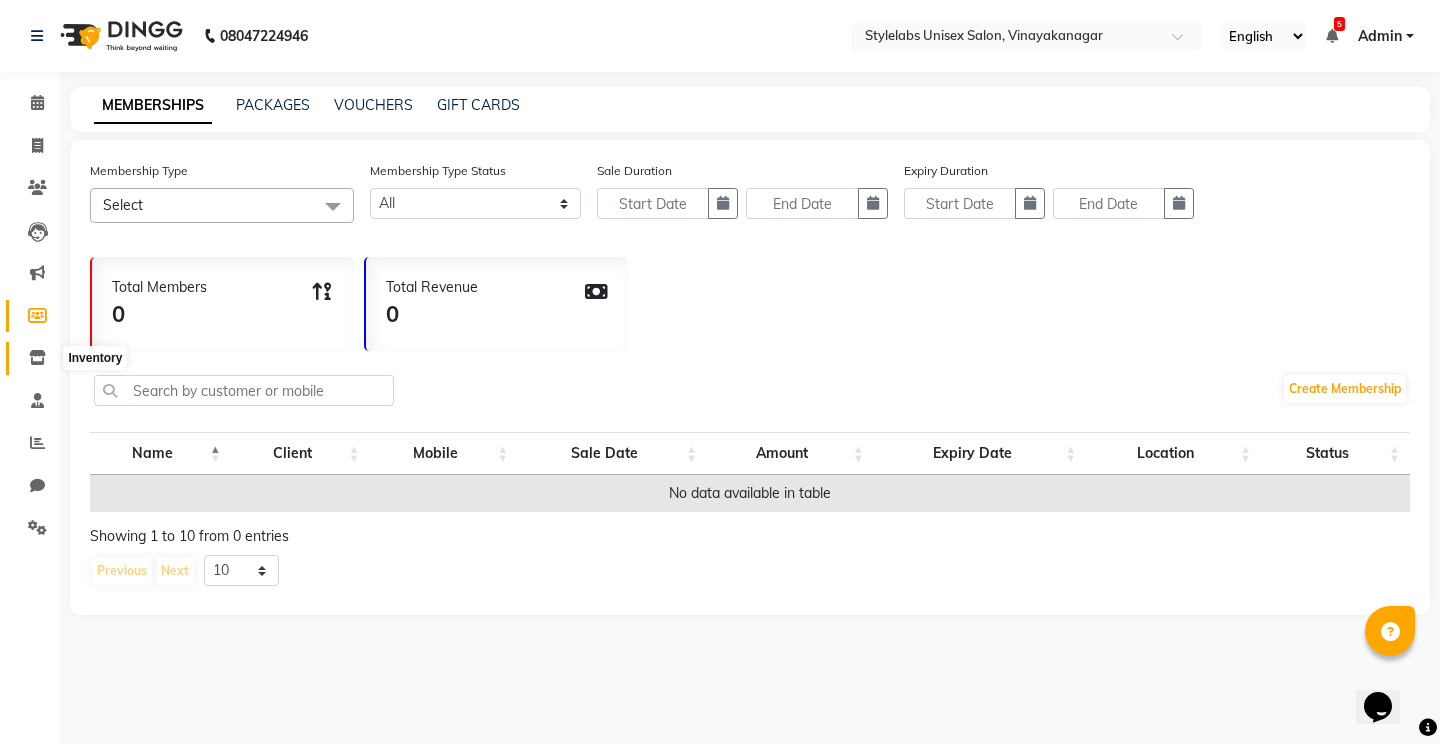 click 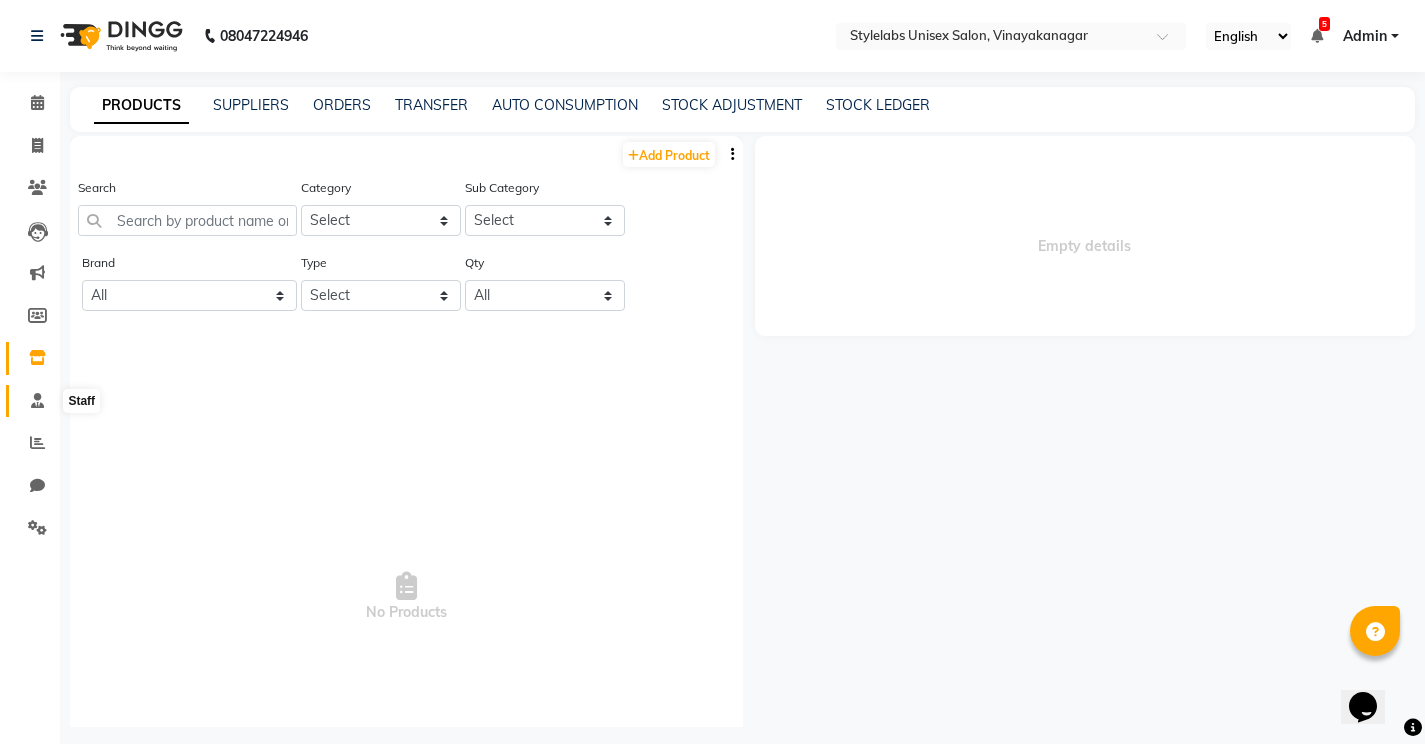 click 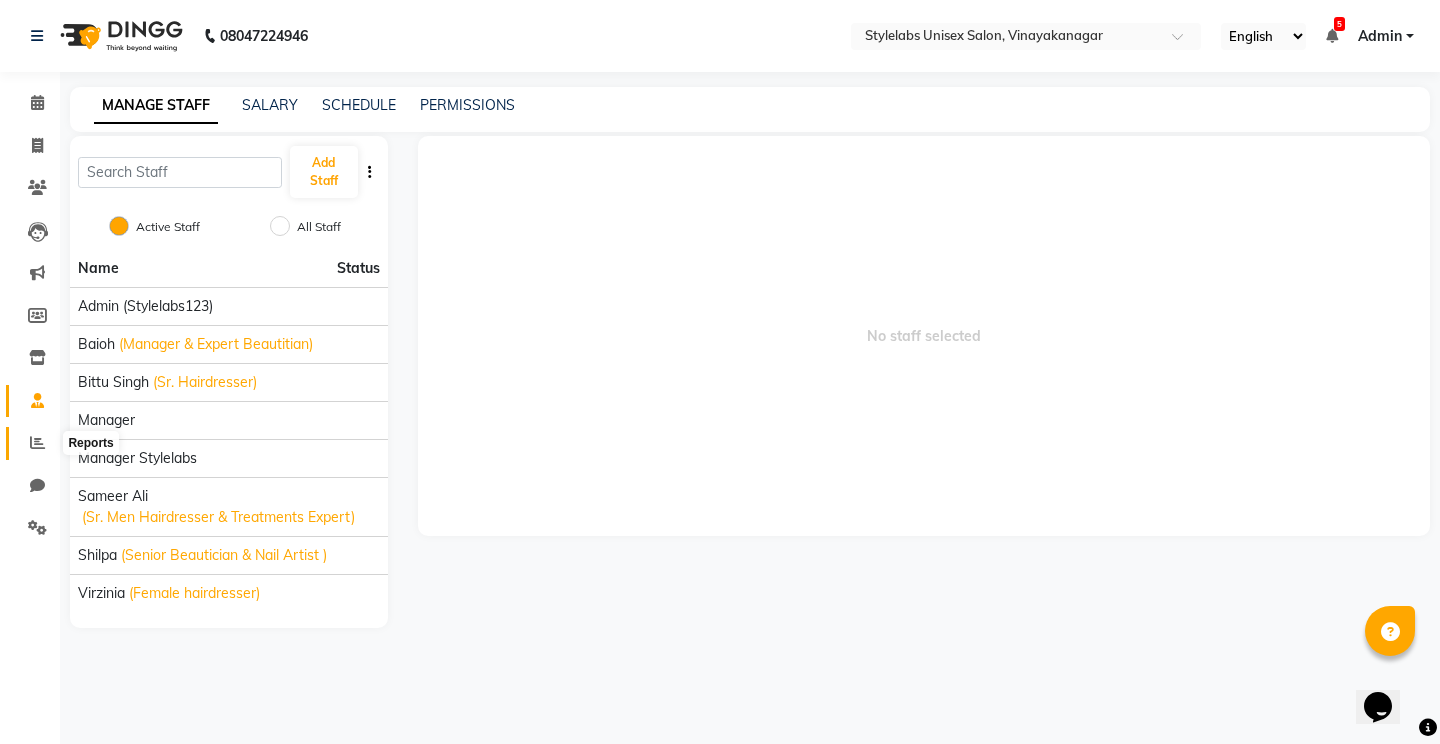 click 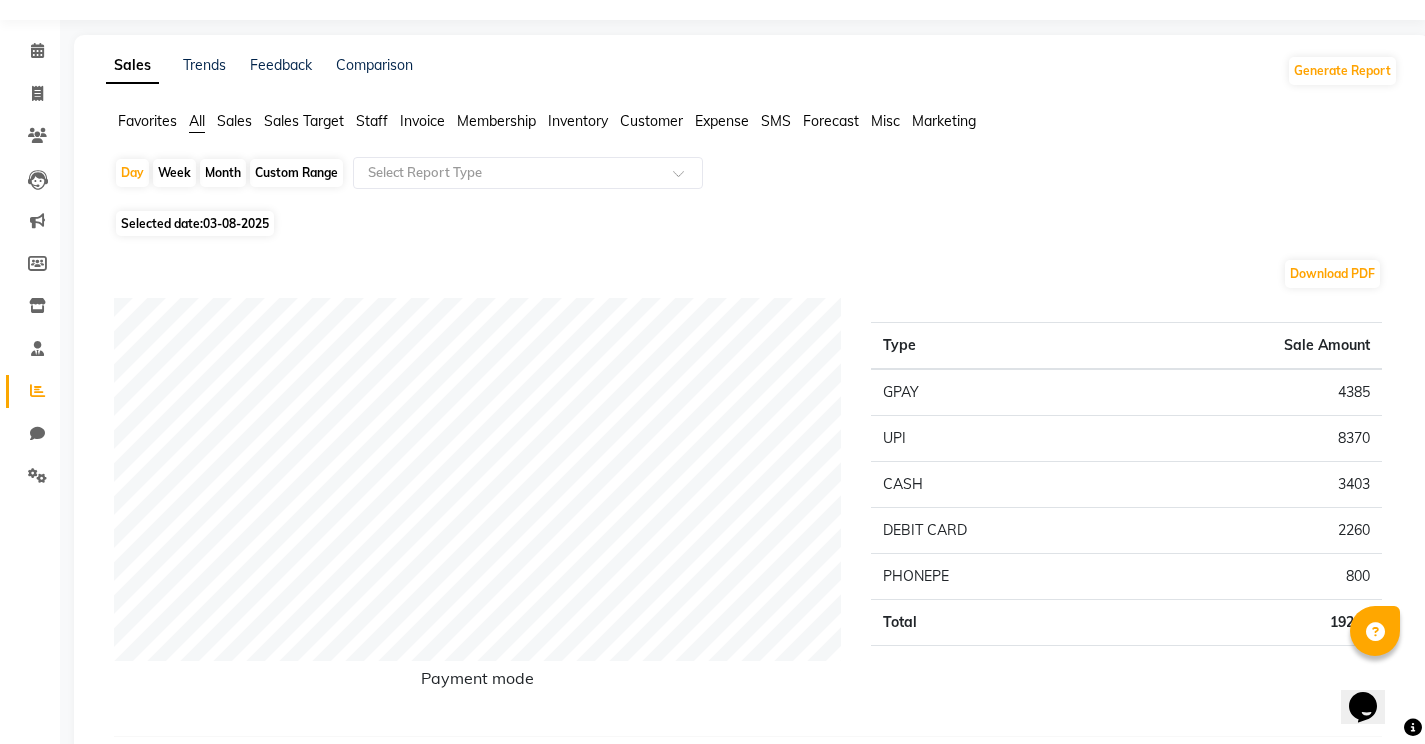 scroll, scrollTop: 0, scrollLeft: 0, axis: both 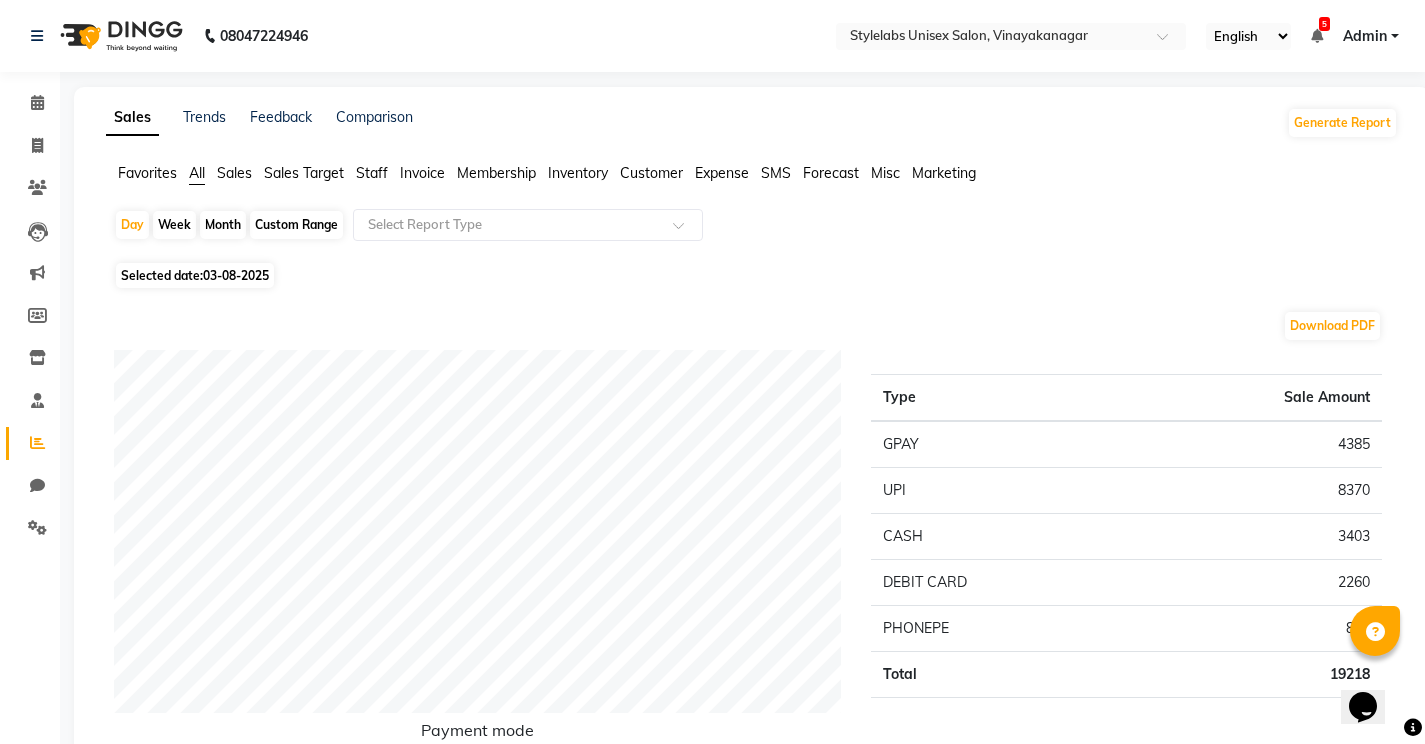 click on "Staff" 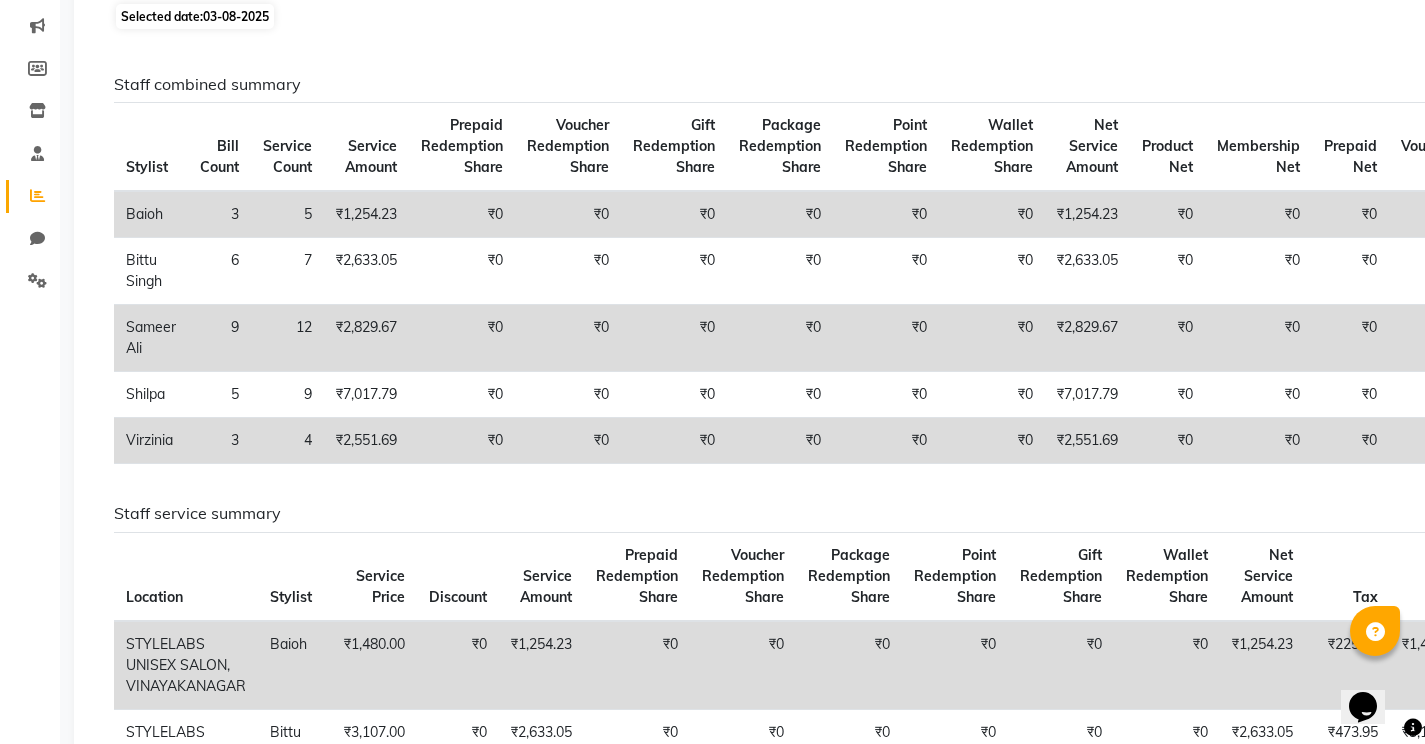 scroll, scrollTop: 0, scrollLeft: 0, axis: both 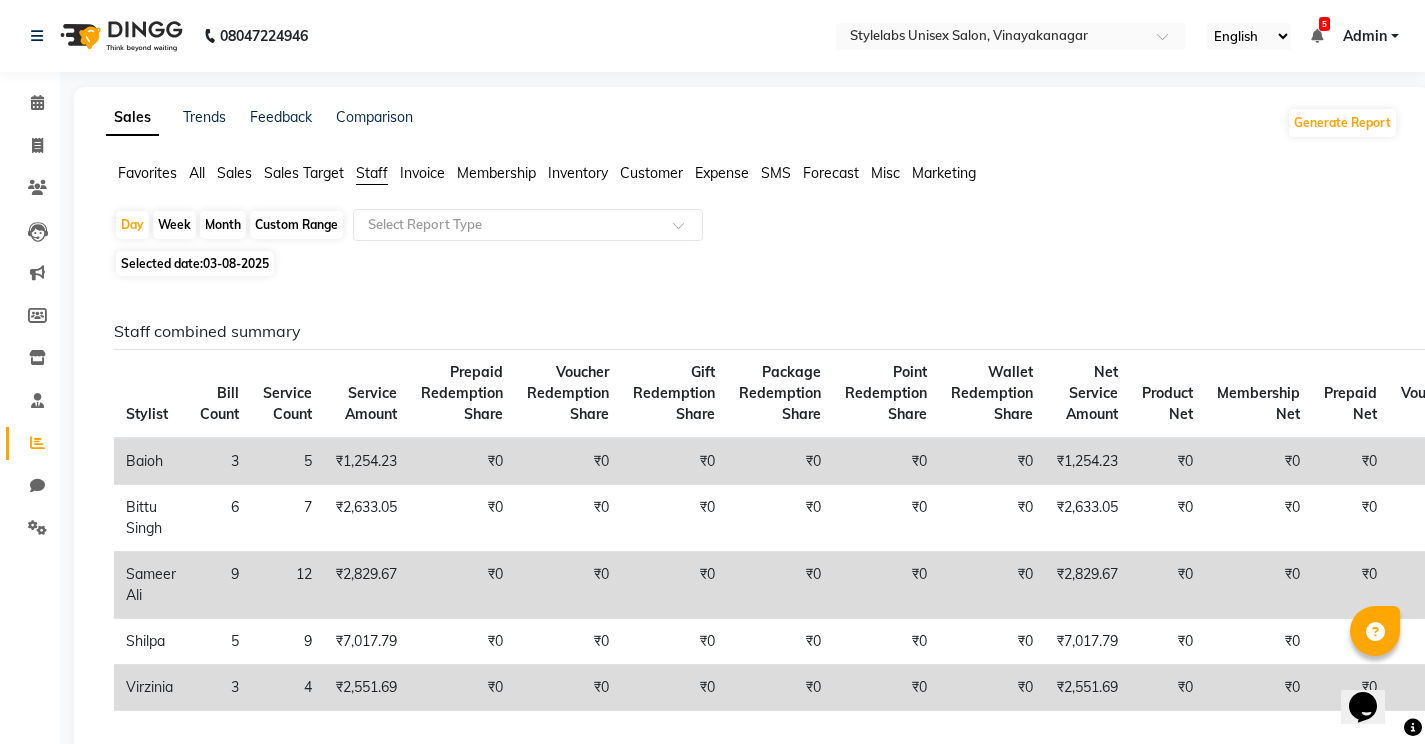 click on "Custom Range" 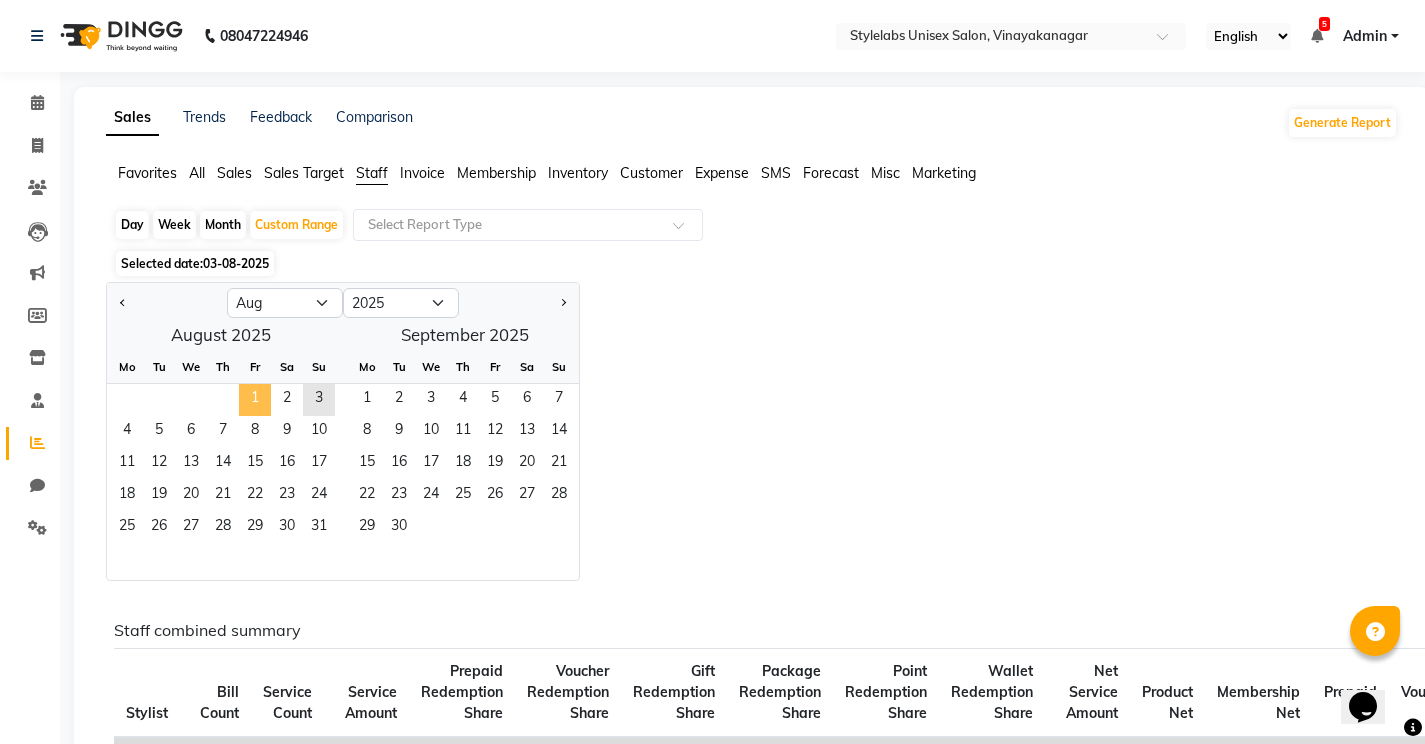 click on "1" 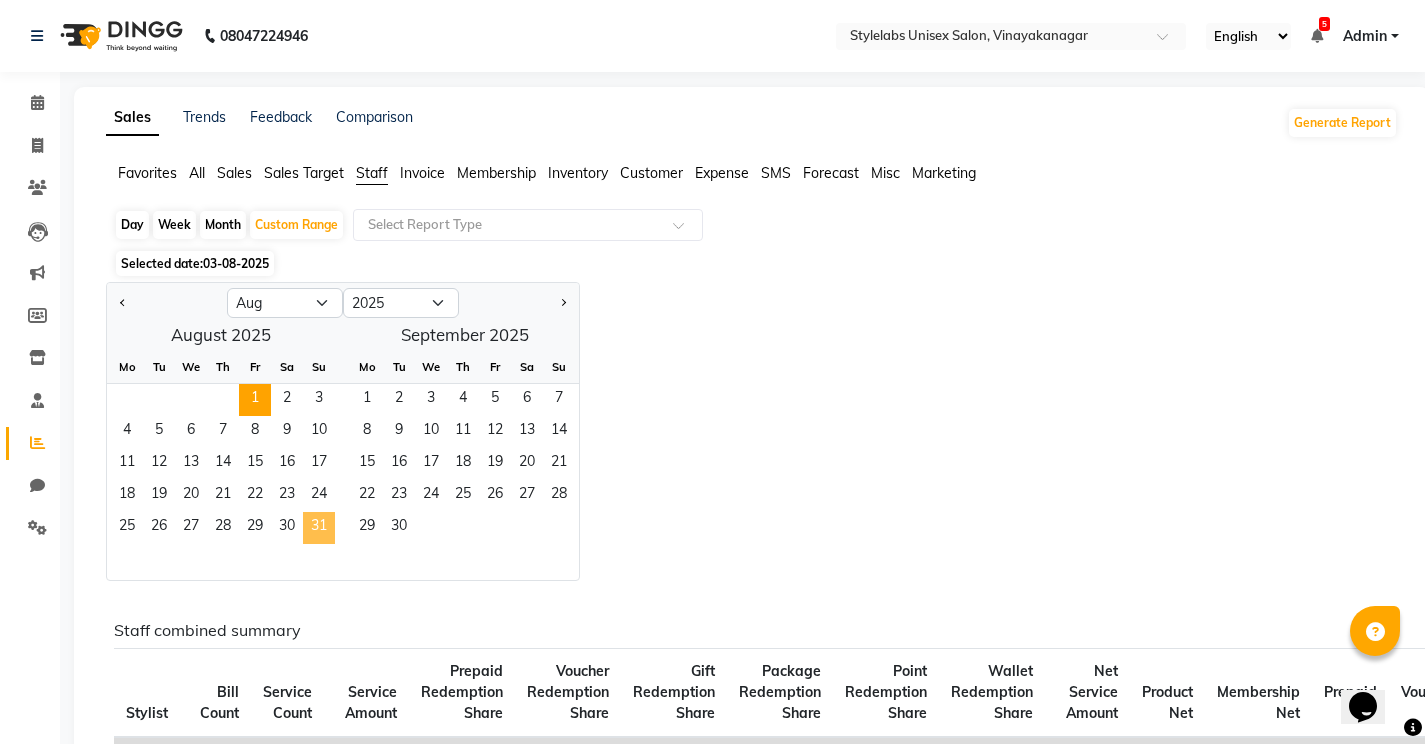 click on "31" 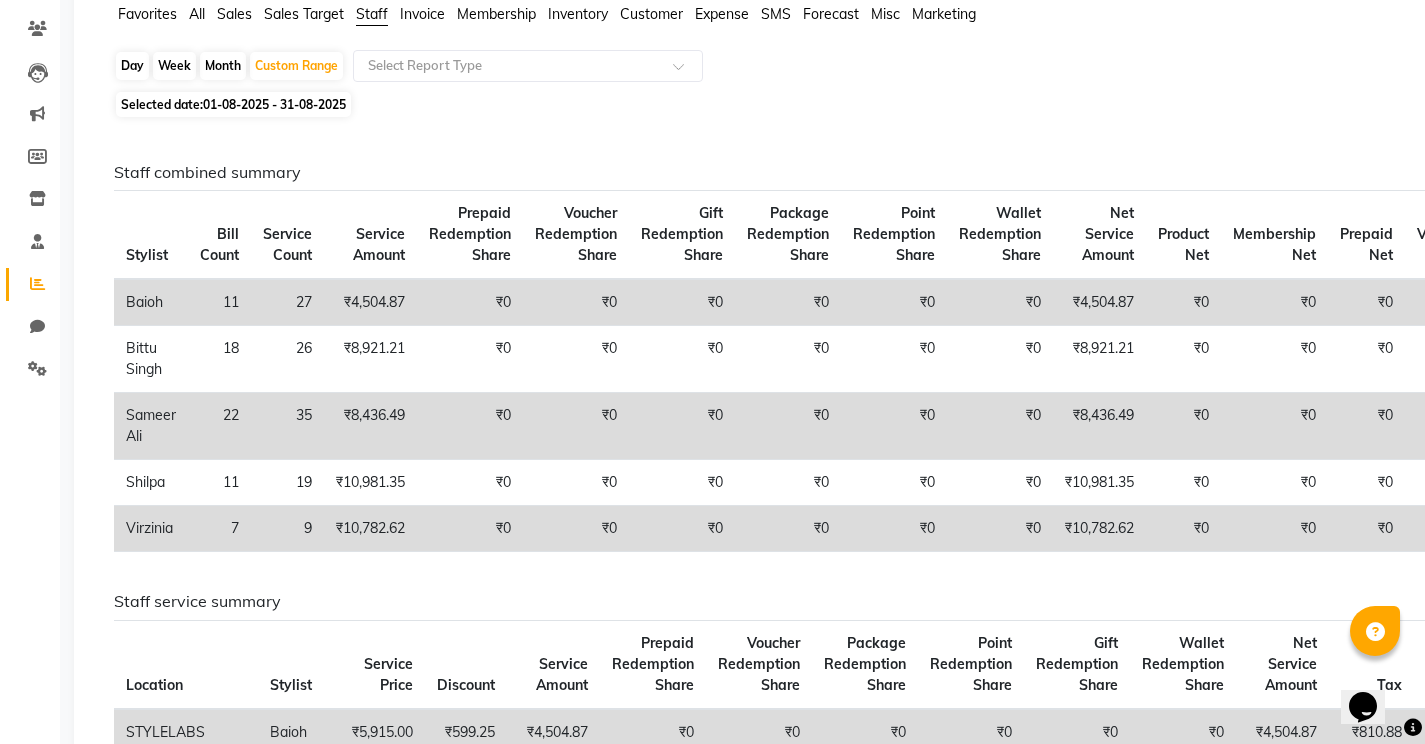 scroll, scrollTop: 0, scrollLeft: 0, axis: both 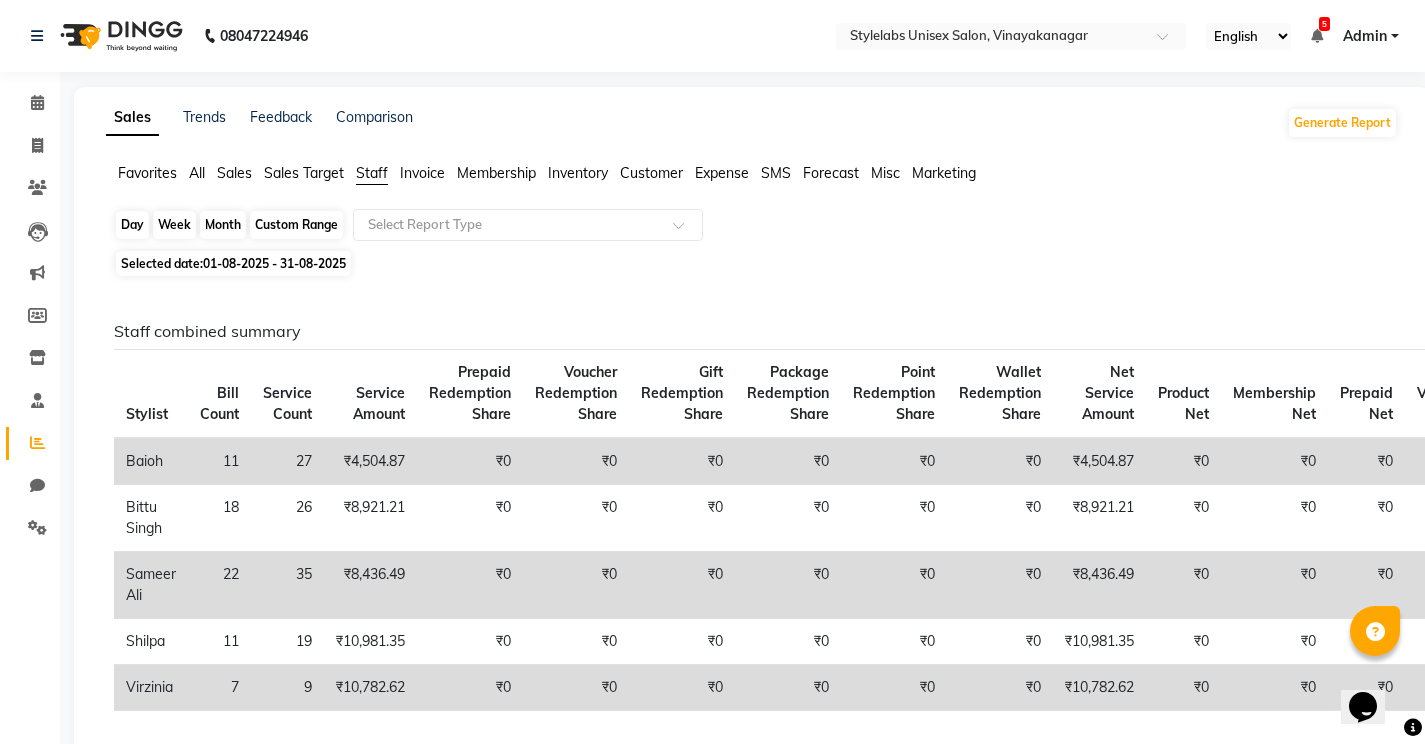 click on "Custom Range" 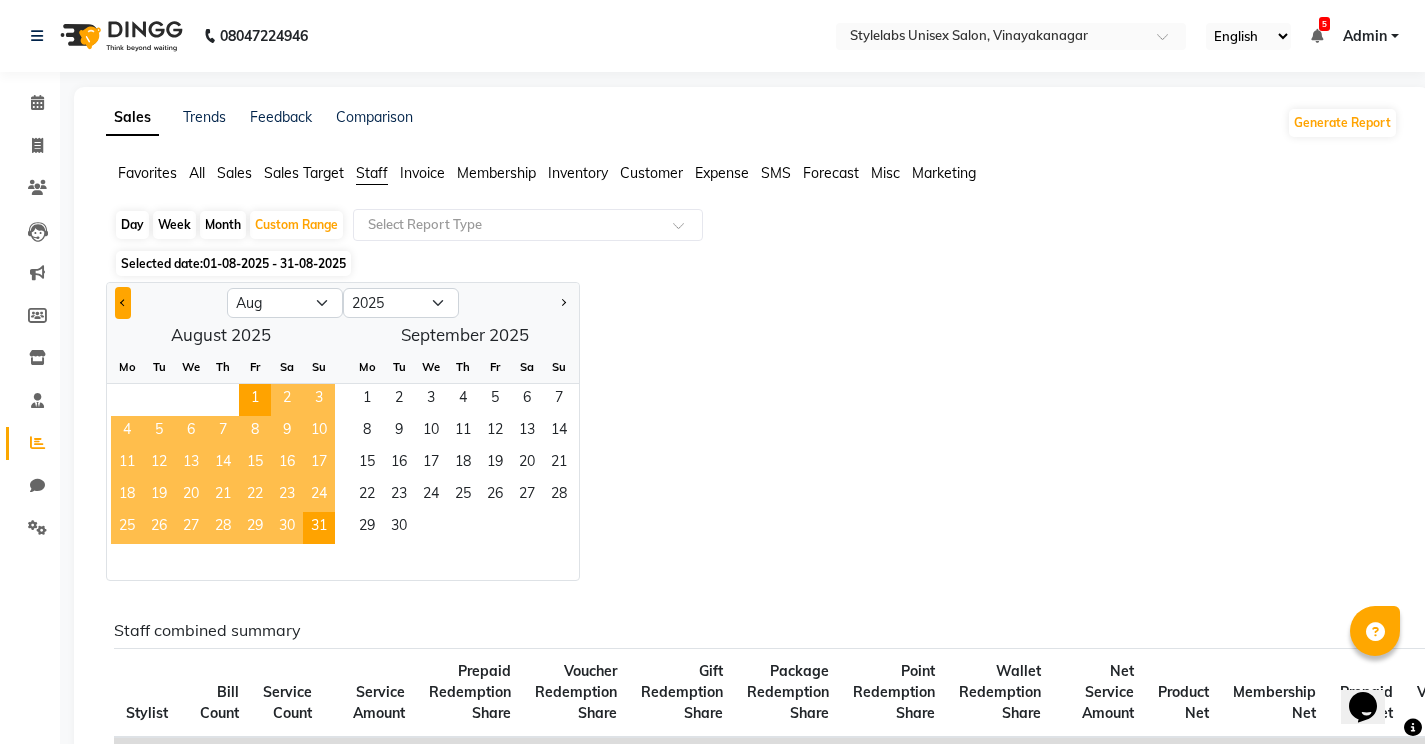 click 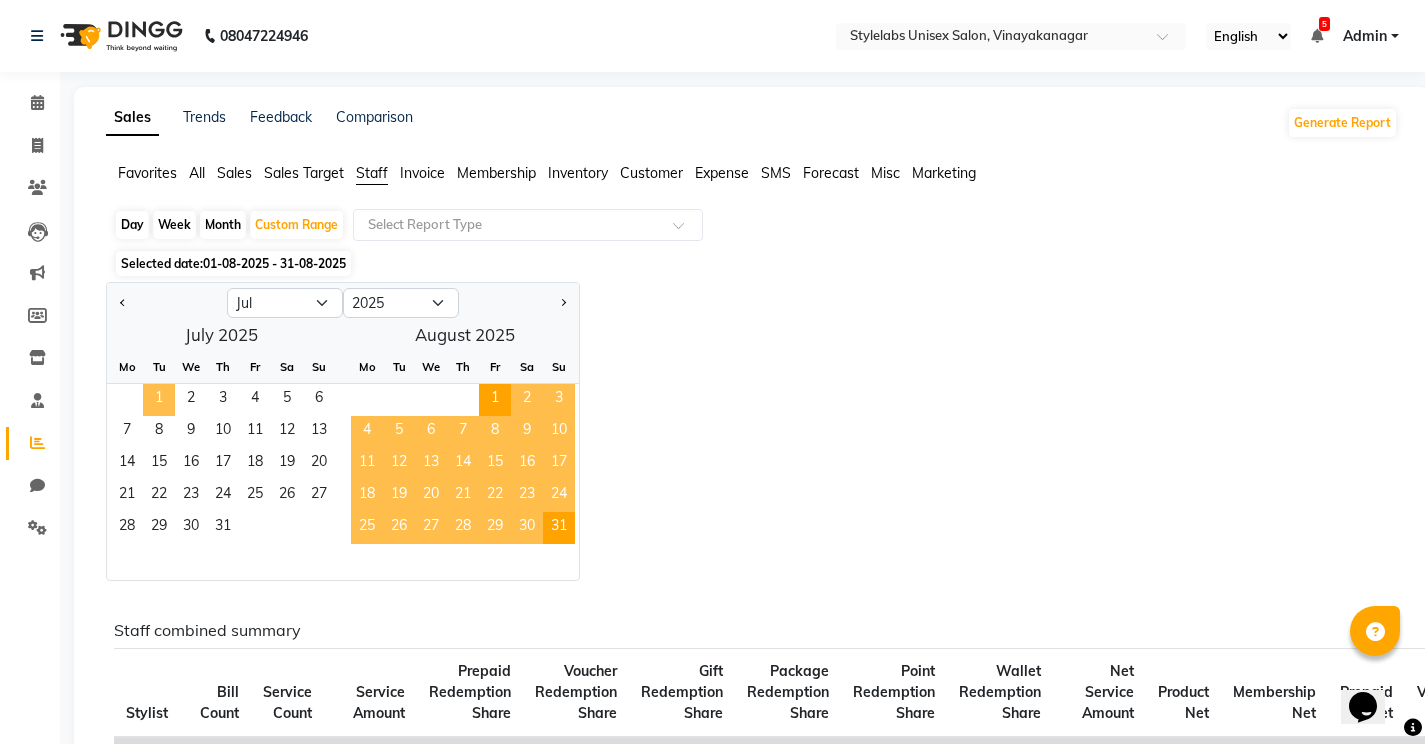 click on "1" 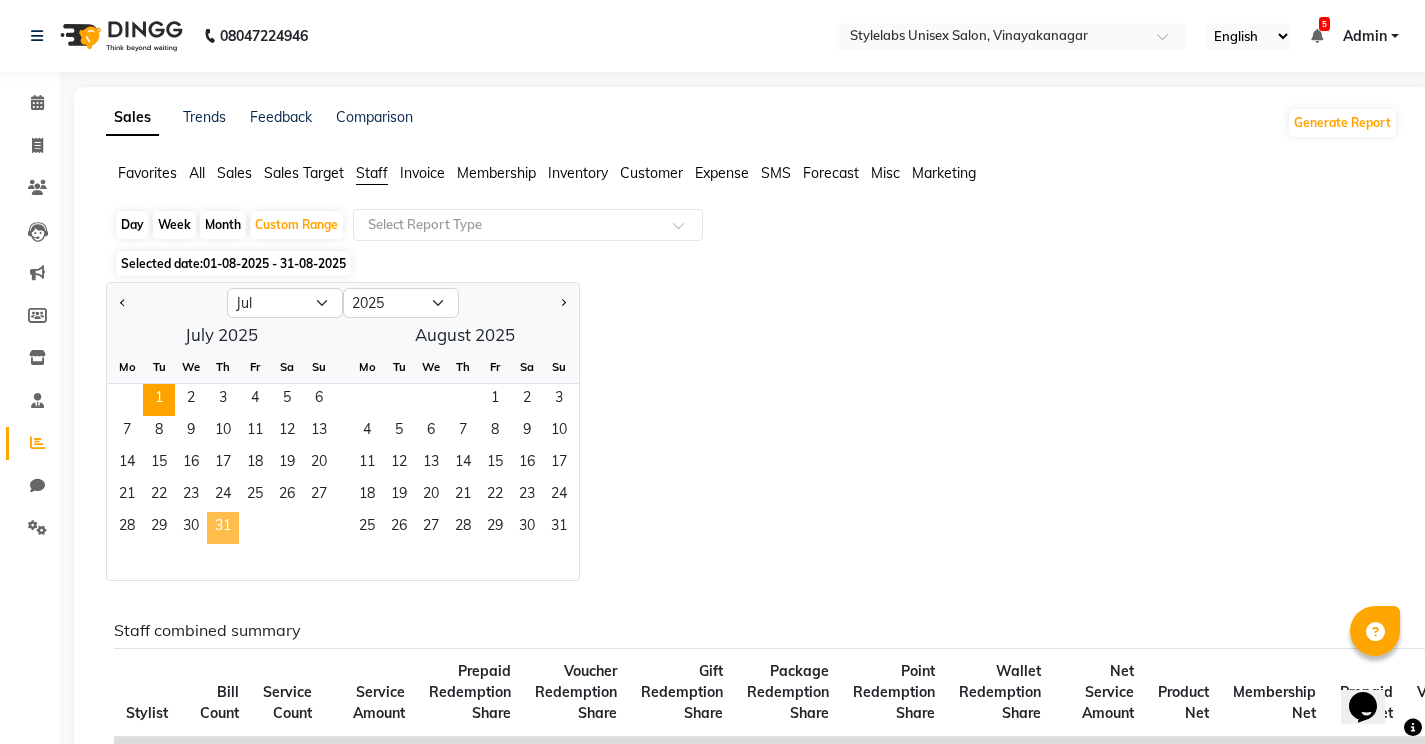 click on "31" 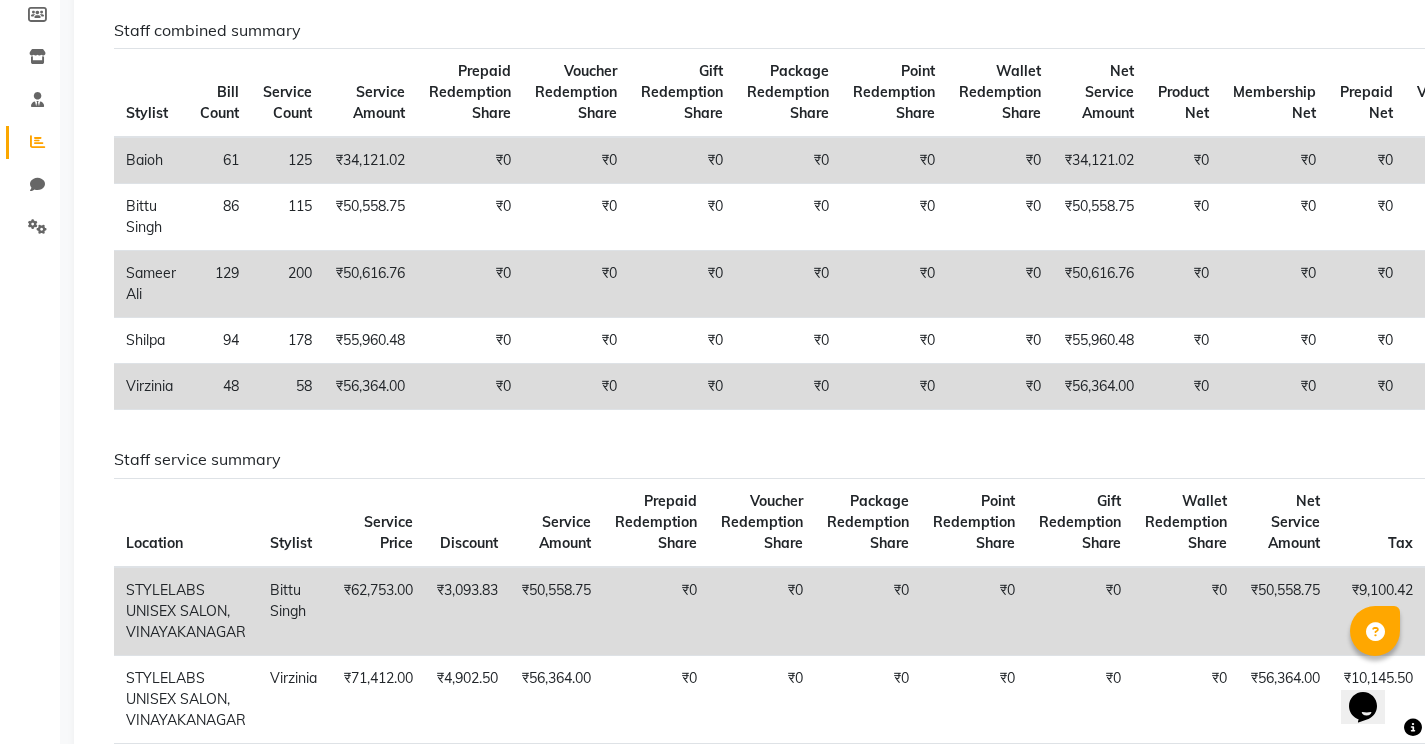 scroll, scrollTop: 250, scrollLeft: 0, axis: vertical 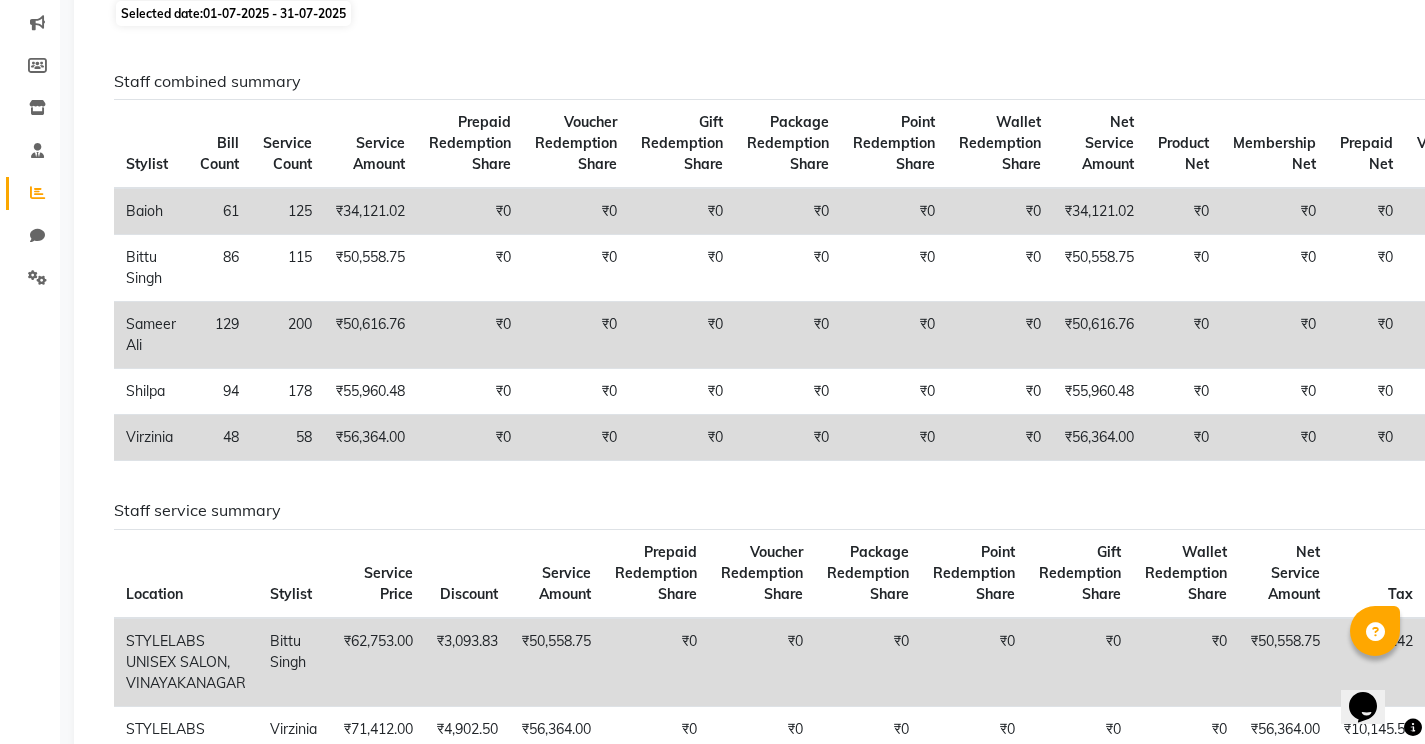 click on "₹56,364.00" 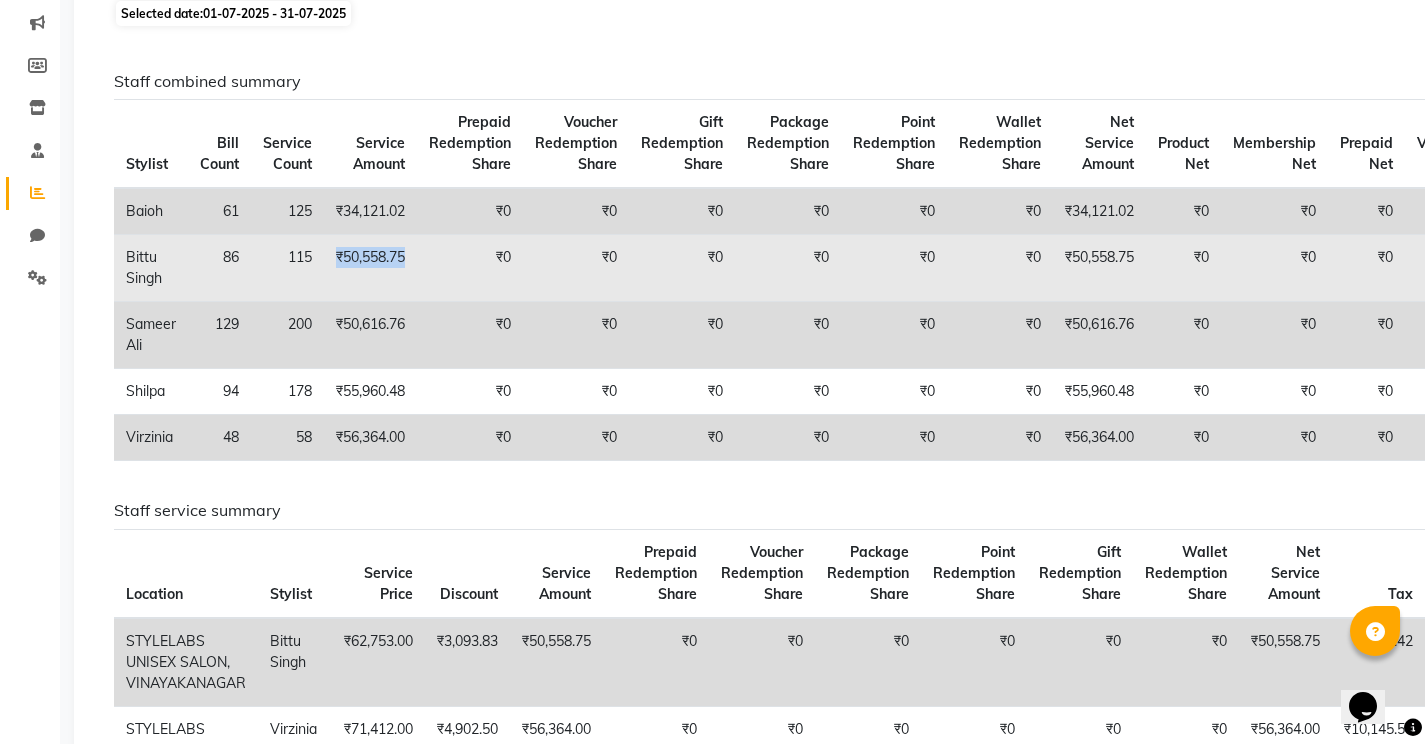 drag, startPoint x: 411, startPoint y: 258, endPoint x: 337, endPoint y: 254, distance: 74.10803 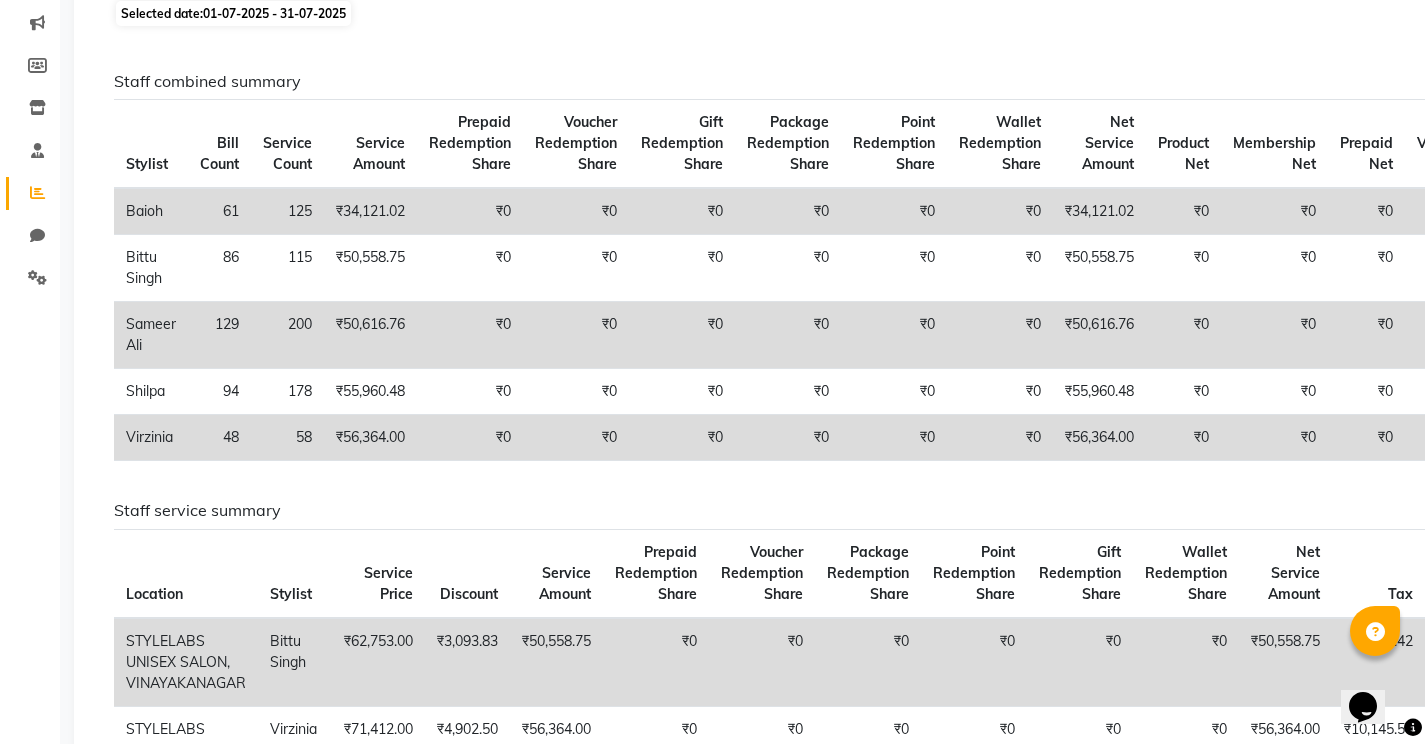 click on "₹50,616.76" 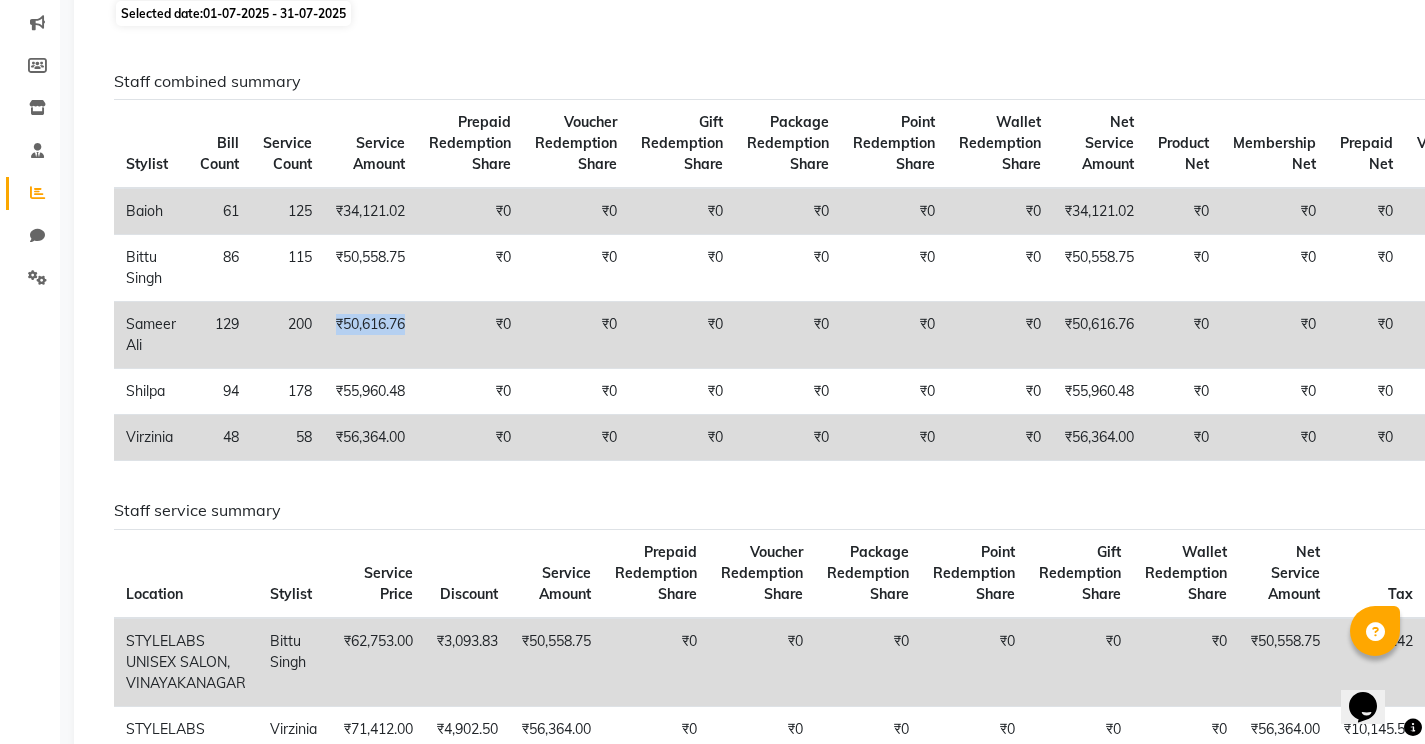 drag, startPoint x: 408, startPoint y: 326, endPoint x: 329, endPoint y: 326, distance: 79 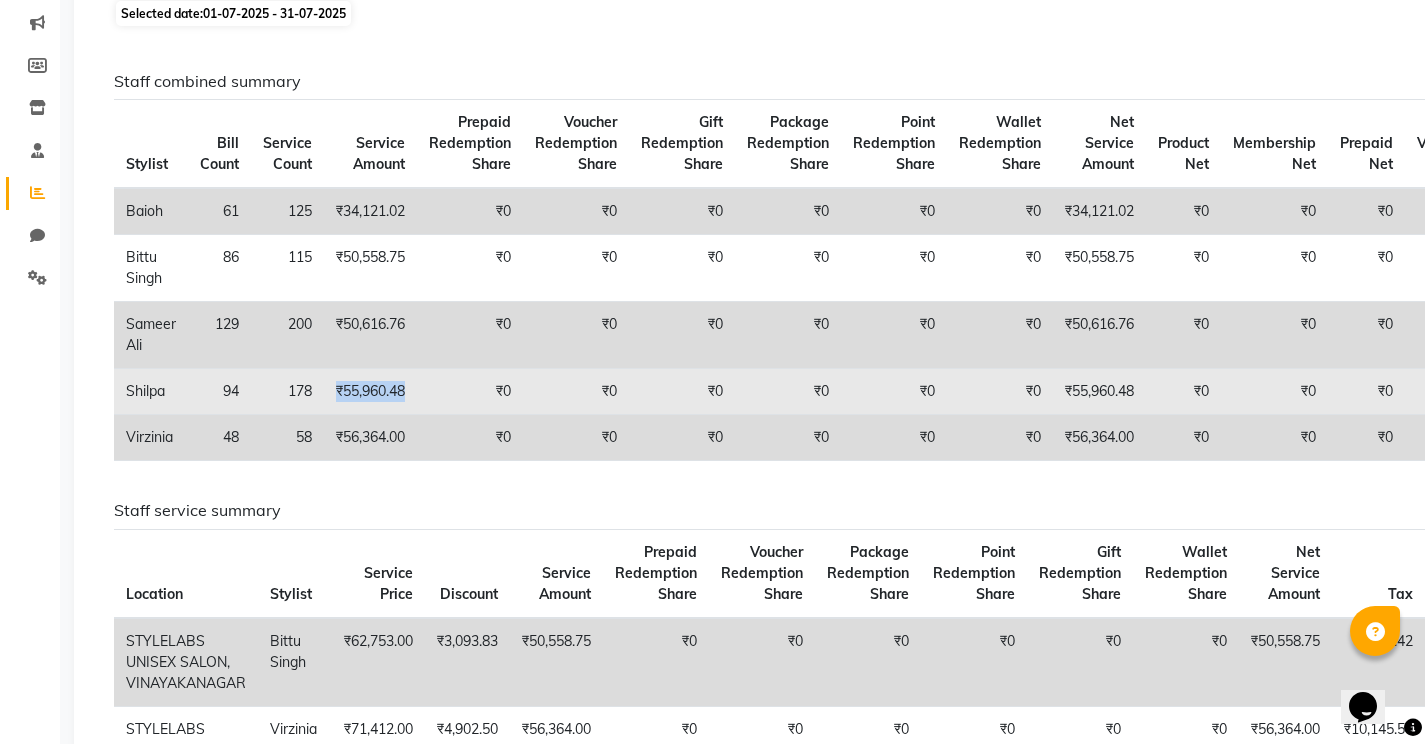 drag, startPoint x: 414, startPoint y: 394, endPoint x: 336, endPoint y: 392, distance: 78.025635 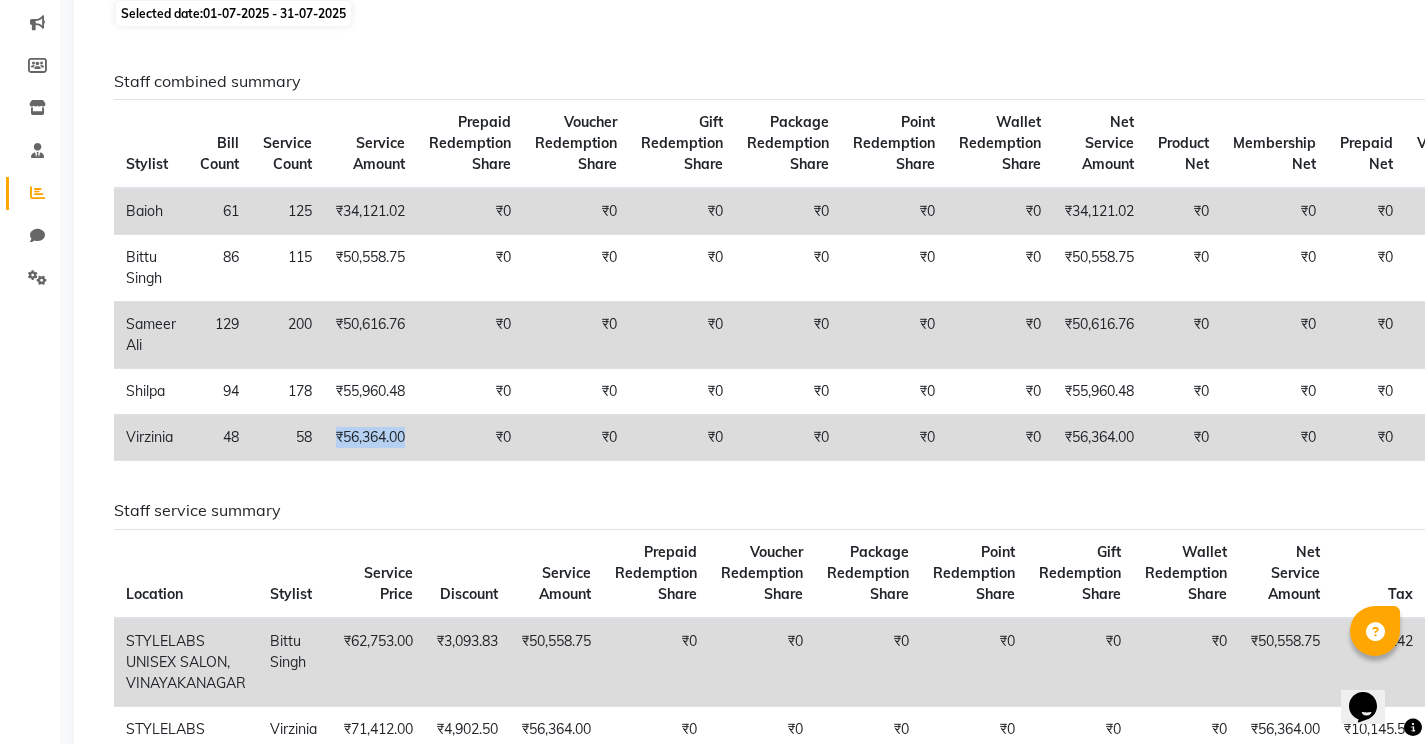 drag, startPoint x: 413, startPoint y: 438, endPoint x: 329, endPoint y: 437, distance: 84.00595 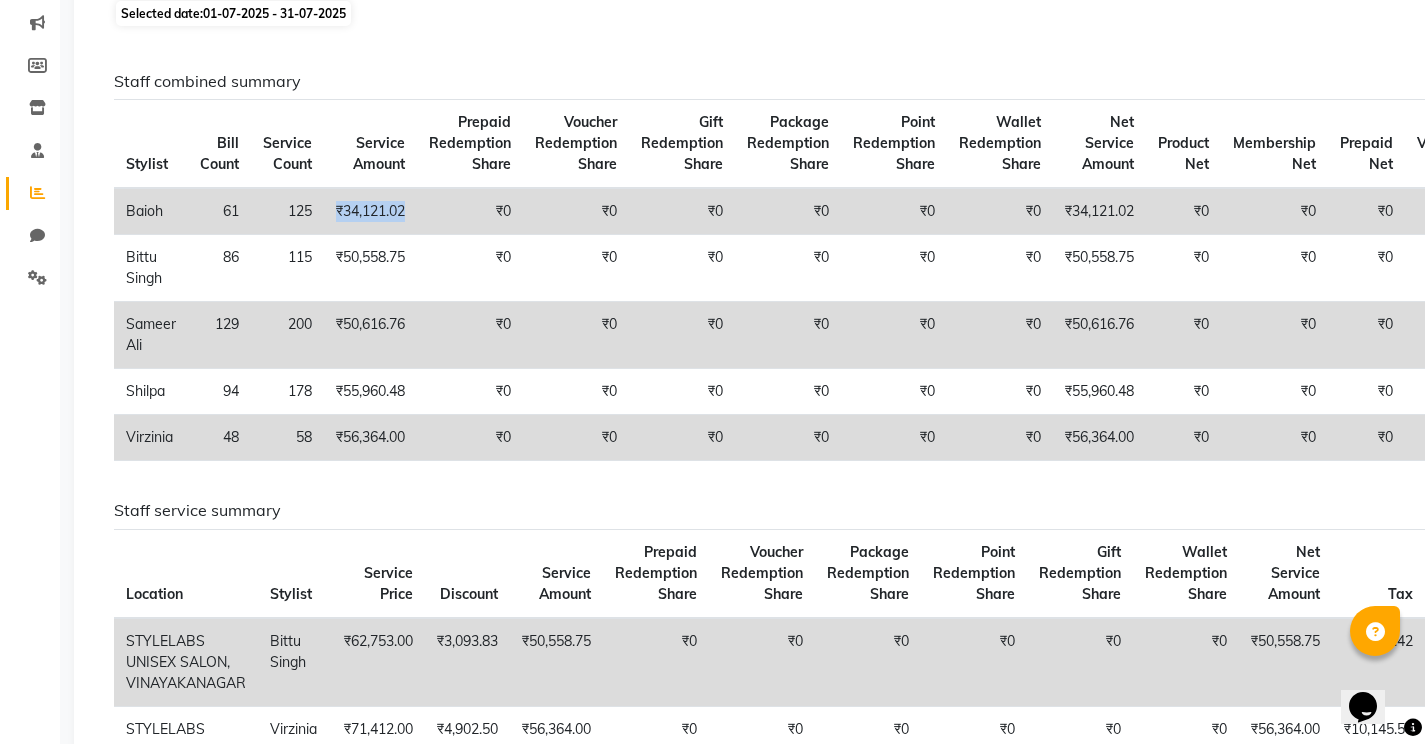 drag, startPoint x: 411, startPoint y: 211, endPoint x: 328, endPoint y: 209, distance: 83.02409 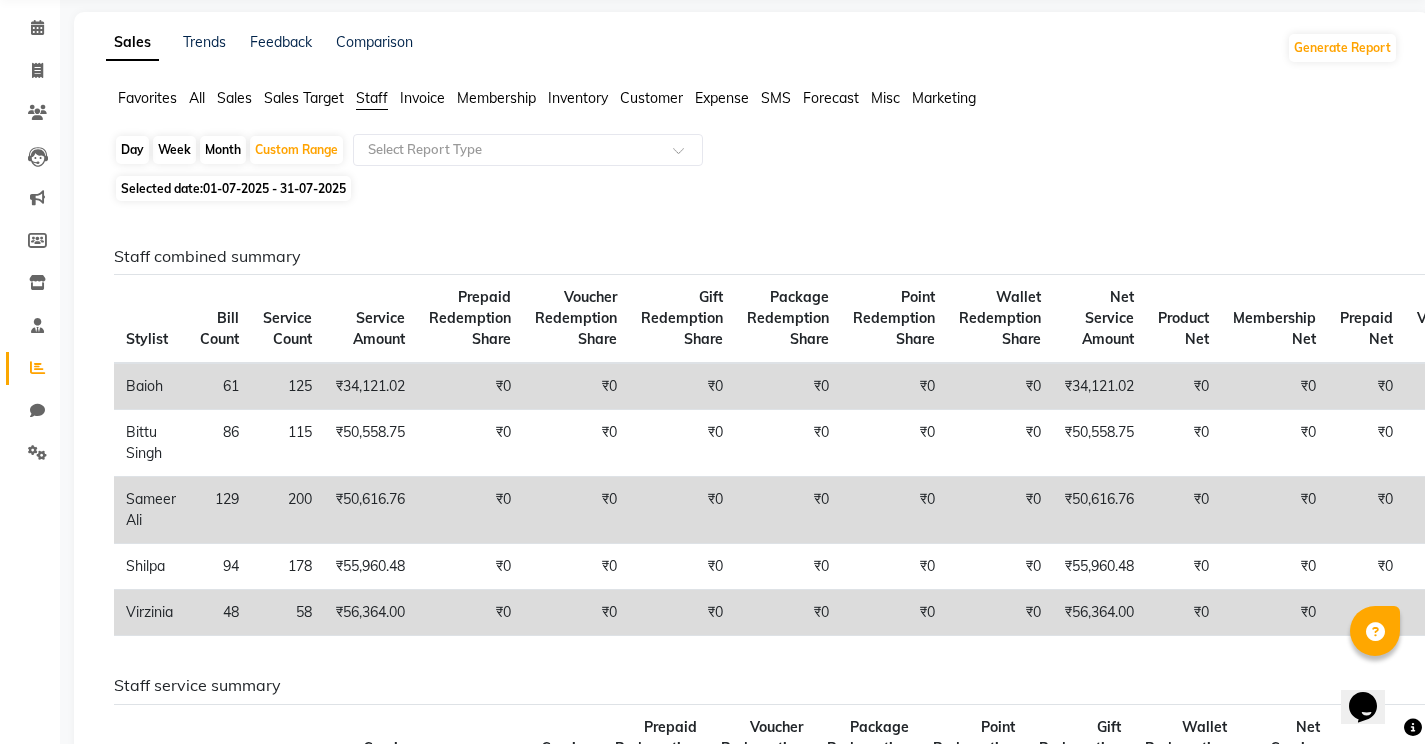 scroll, scrollTop: 42, scrollLeft: 0, axis: vertical 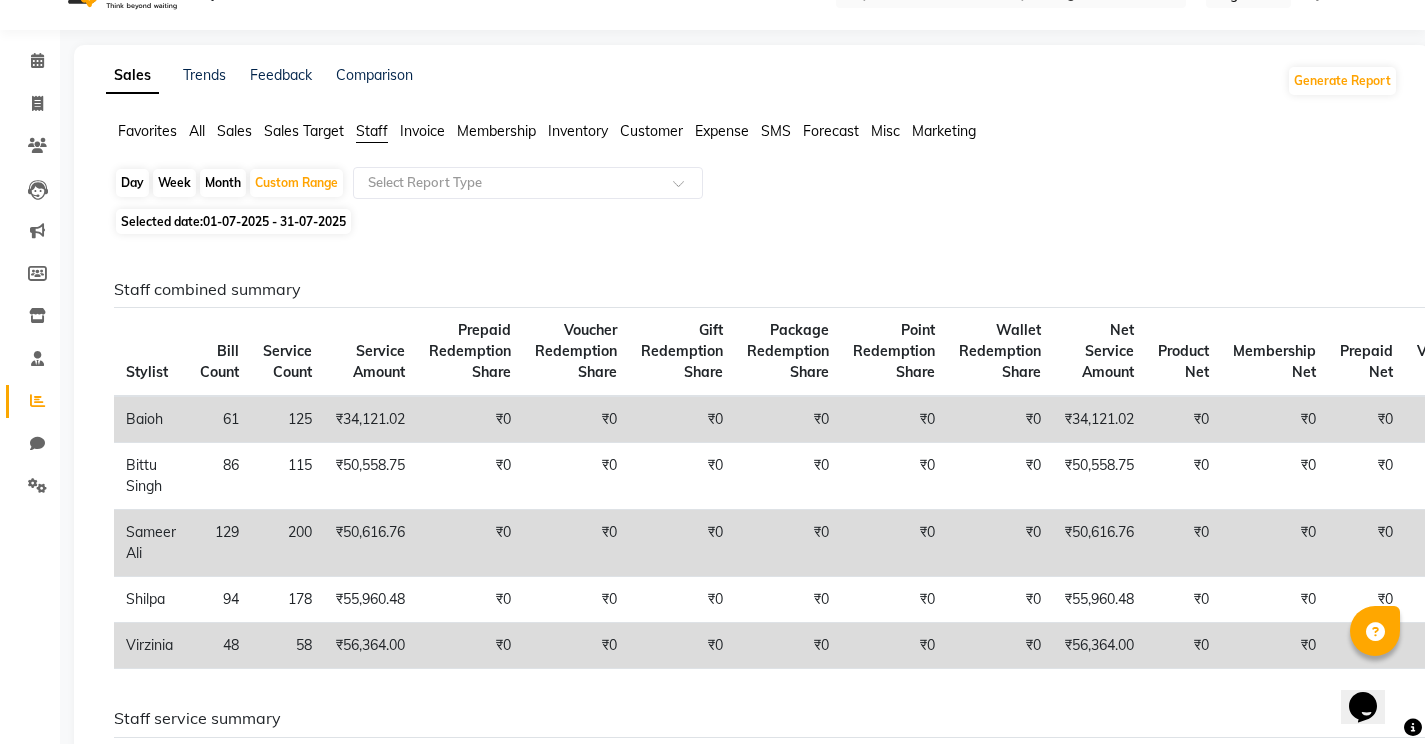 click on "All" 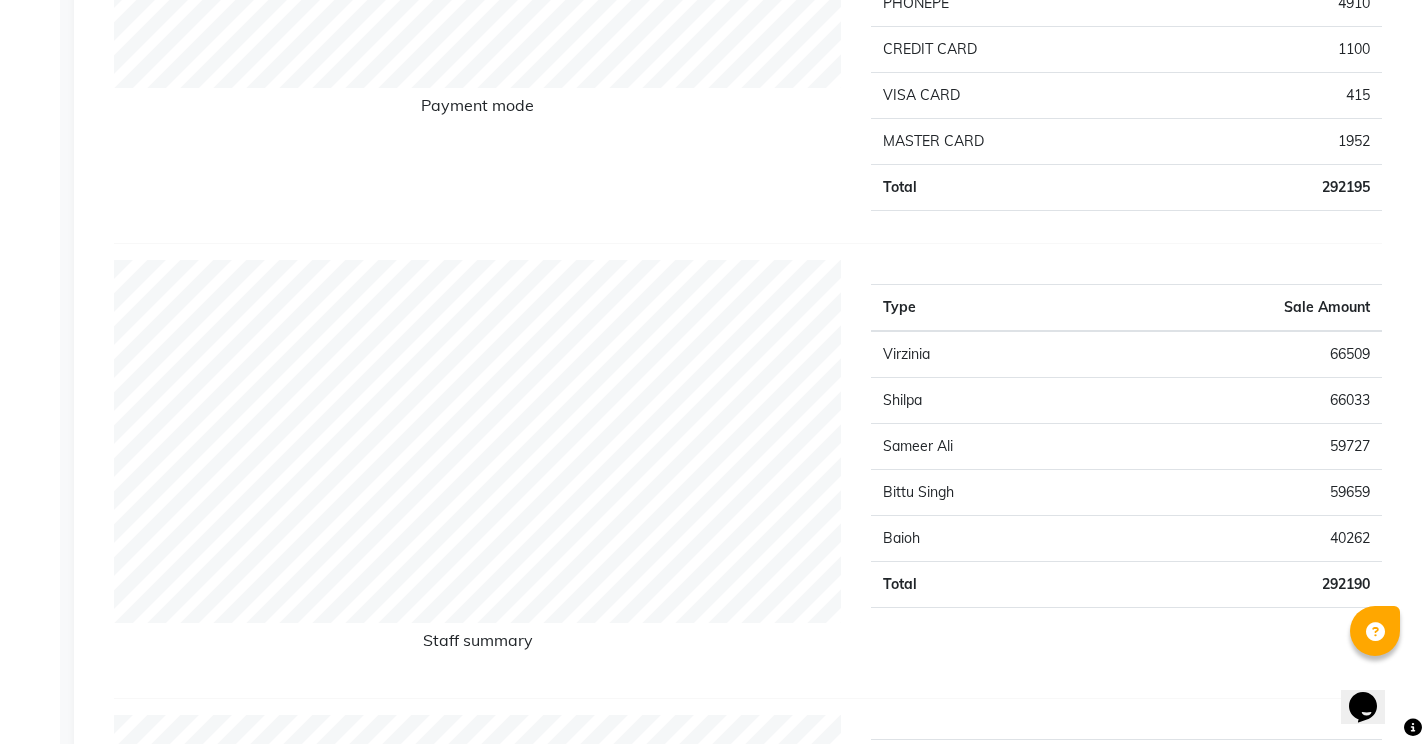scroll, scrollTop: 682, scrollLeft: 0, axis: vertical 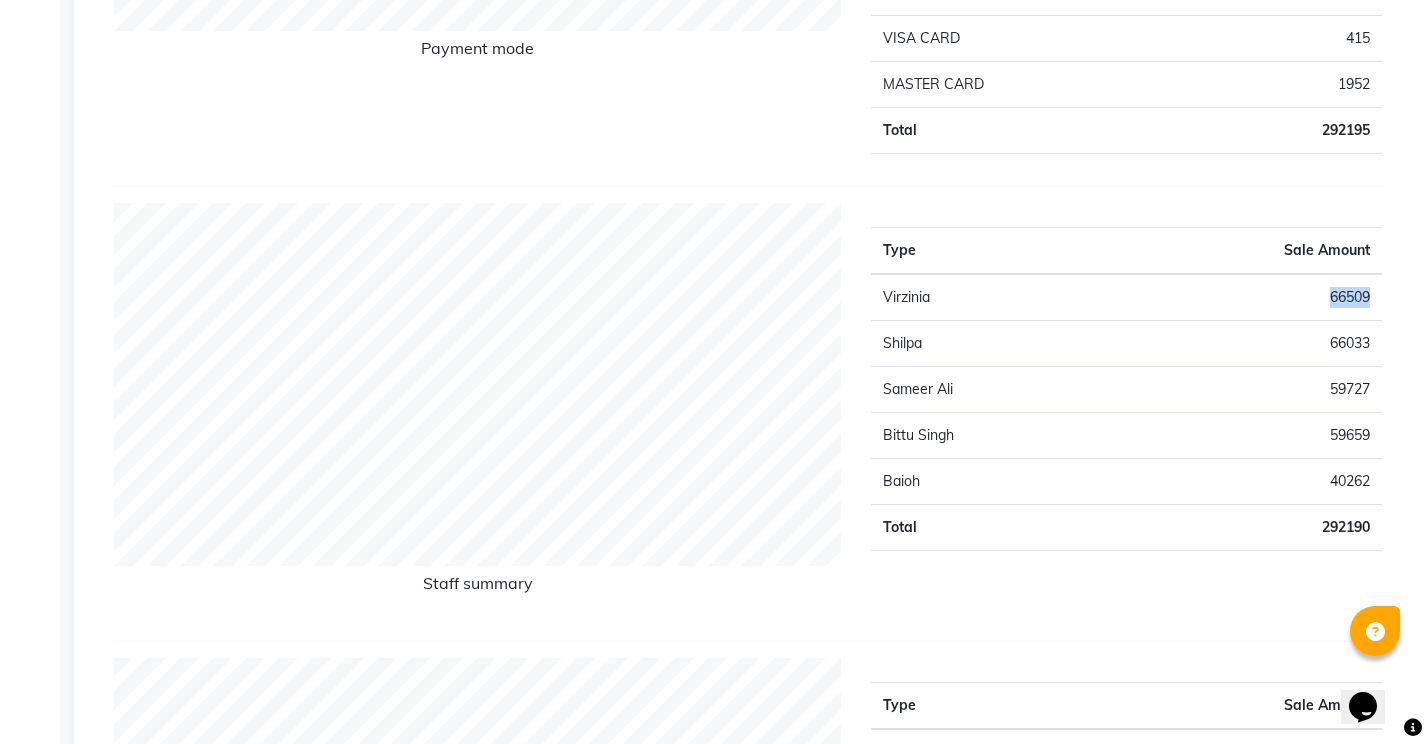 drag, startPoint x: 1368, startPoint y: 296, endPoint x: 1303, endPoint y: 296, distance: 65 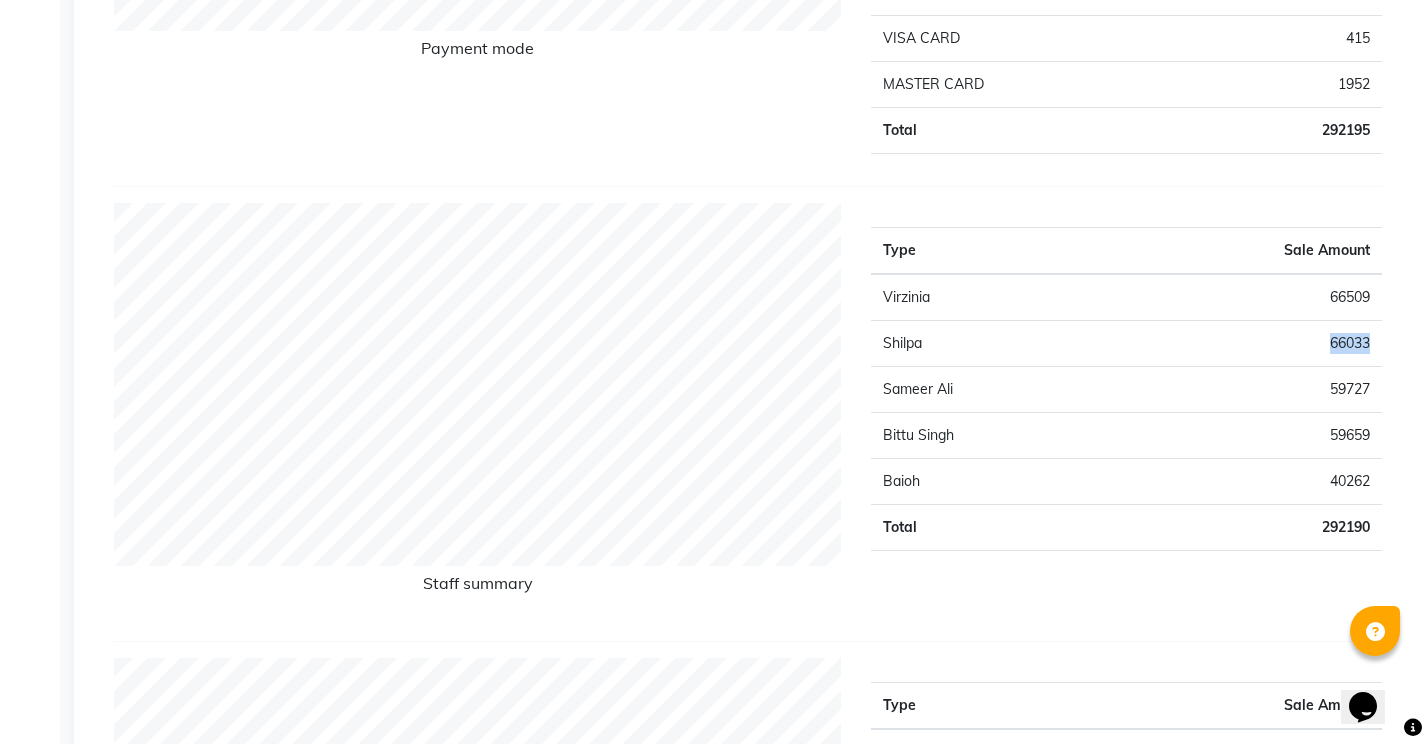drag, startPoint x: 1370, startPoint y: 344, endPoint x: 1321, endPoint y: 344, distance: 49 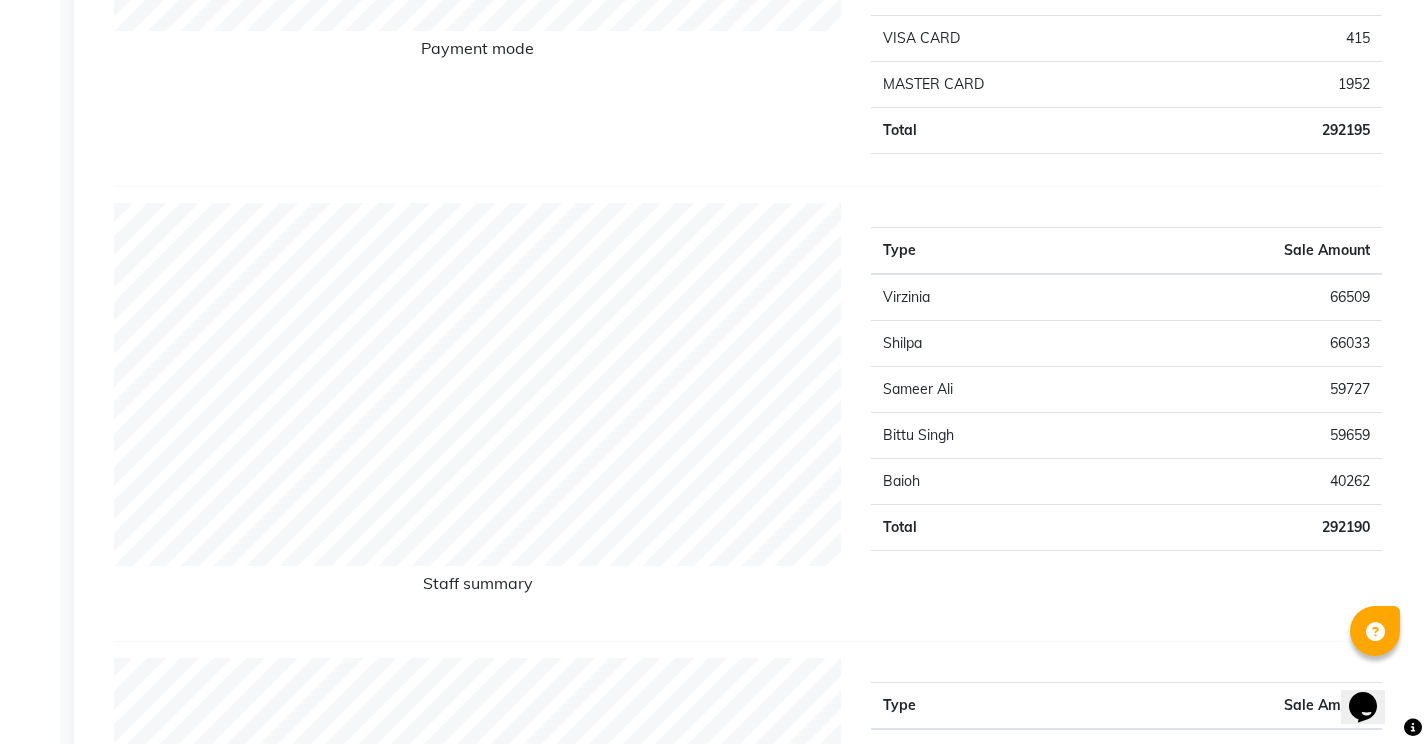 click on "66033" 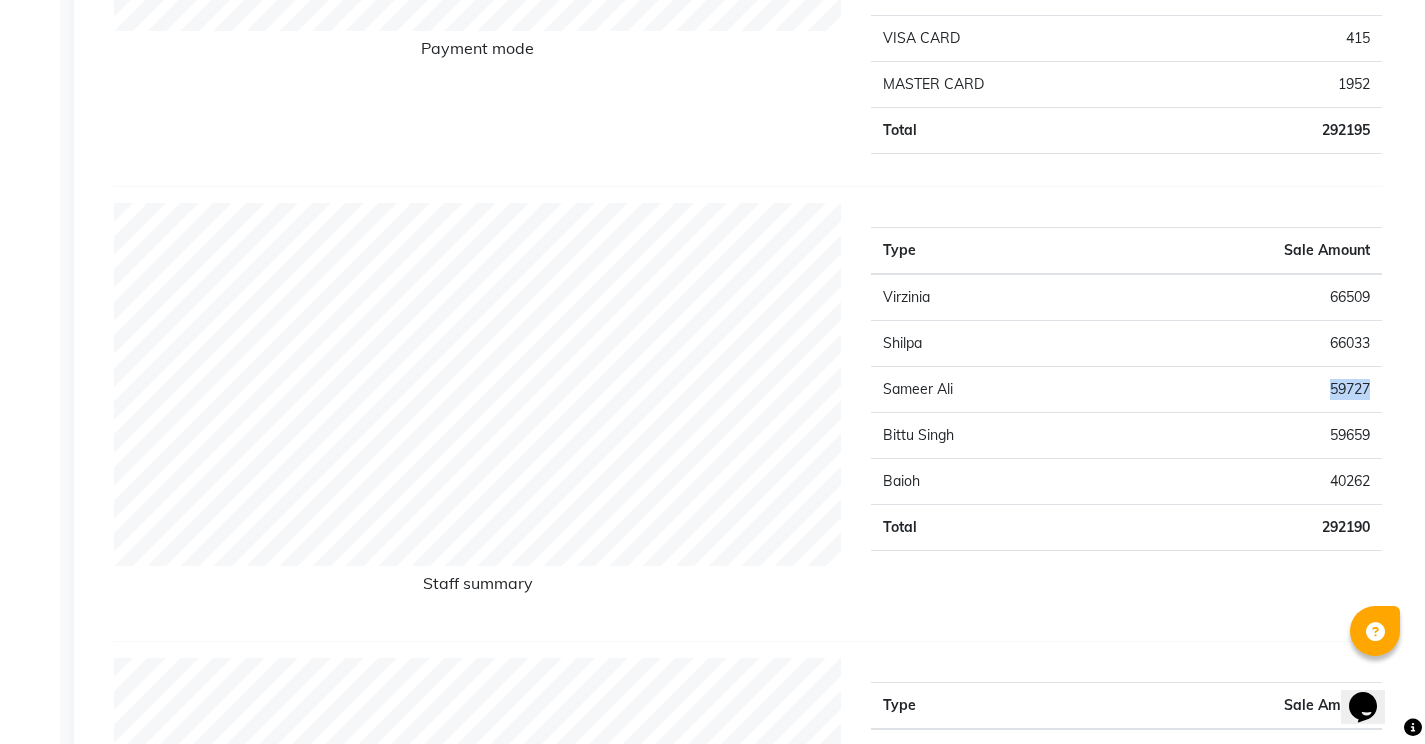 drag, startPoint x: 1372, startPoint y: 395, endPoint x: 1315, endPoint y: 392, distance: 57.07889 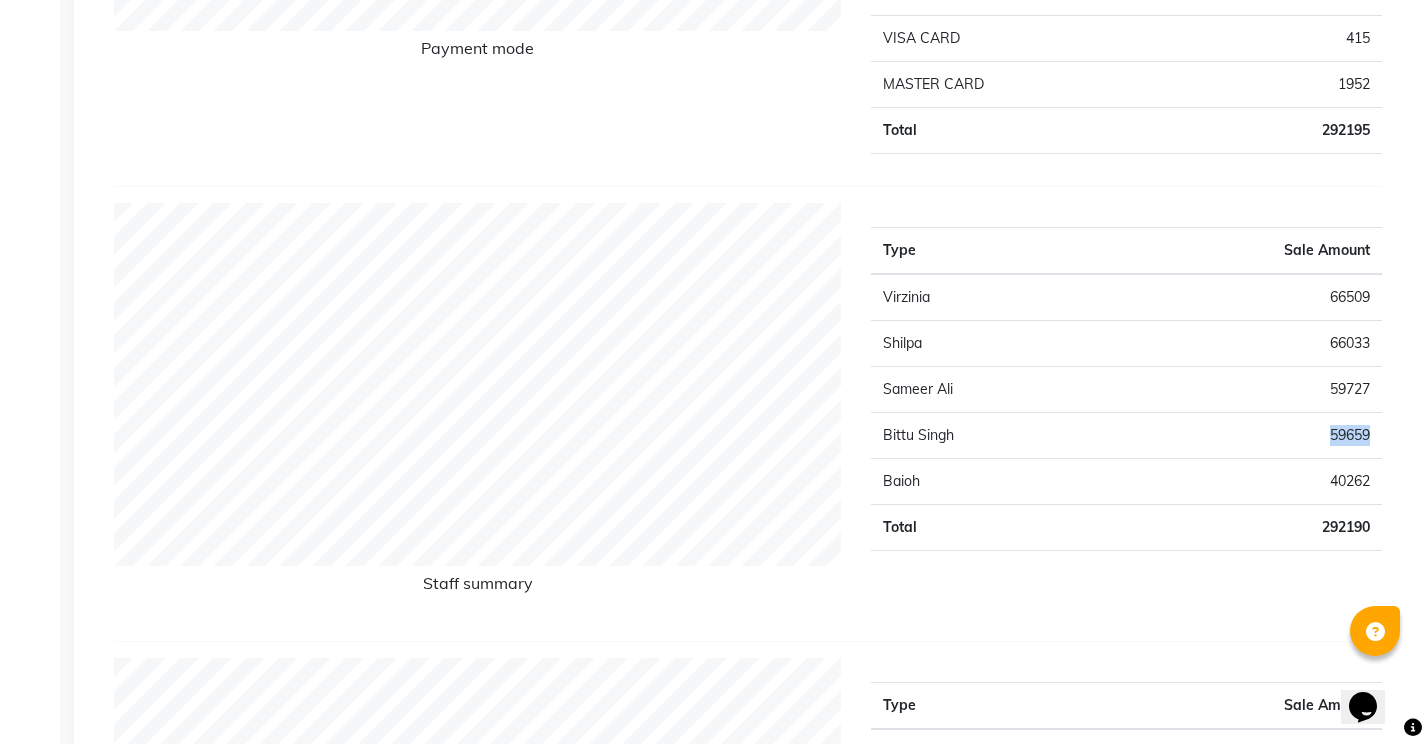 drag, startPoint x: 1373, startPoint y: 437, endPoint x: 1327, endPoint y: 432, distance: 46.270943 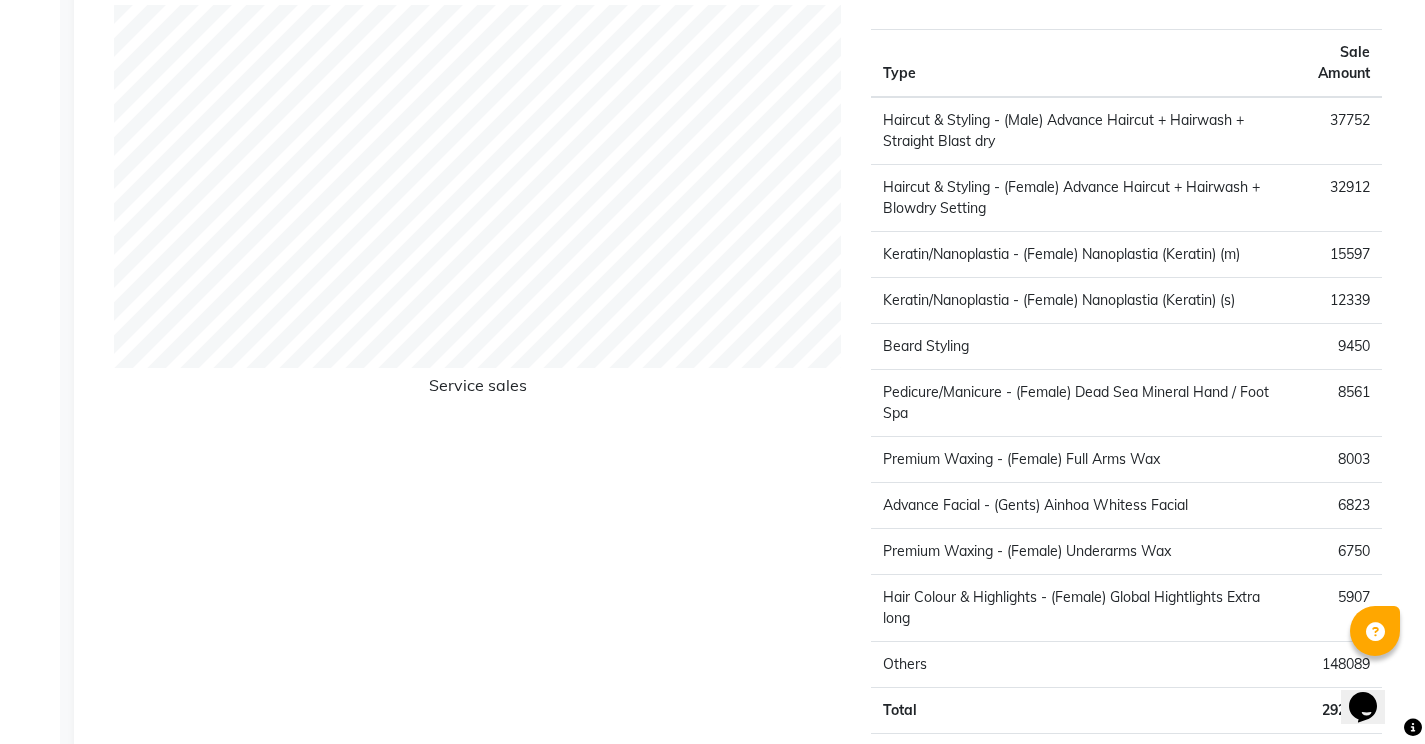 scroll, scrollTop: 2694, scrollLeft: 0, axis: vertical 